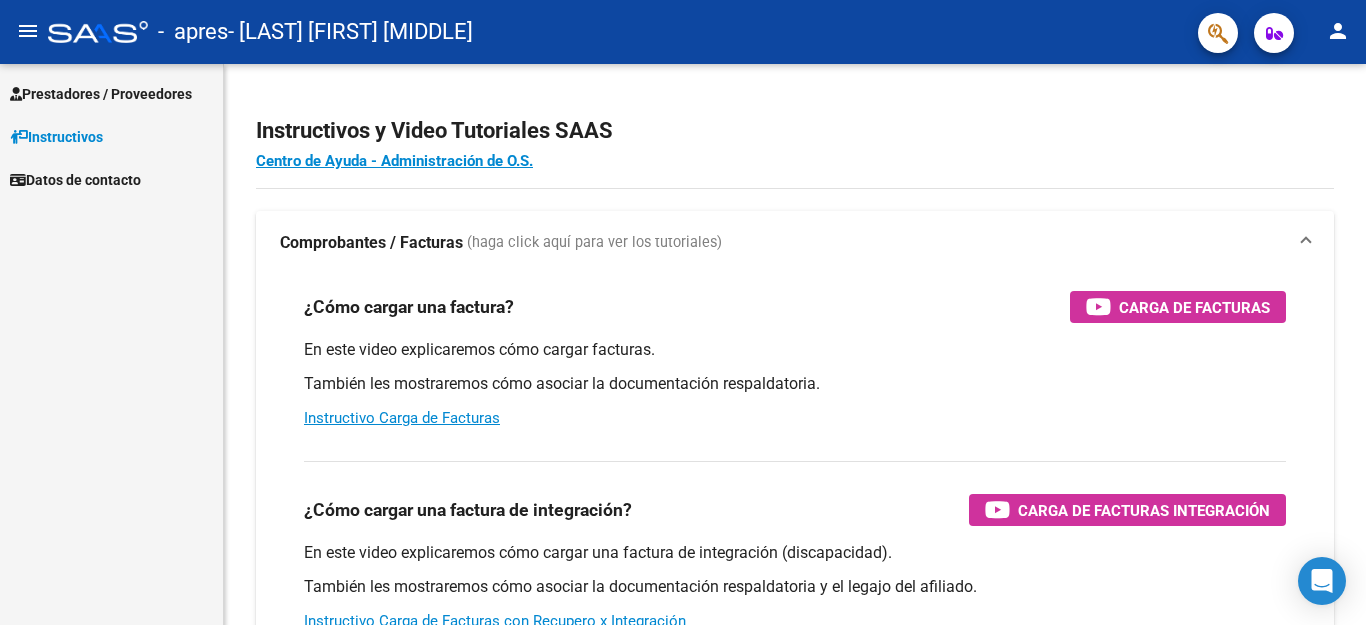 scroll, scrollTop: 0, scrollLeft: 0, axis: both 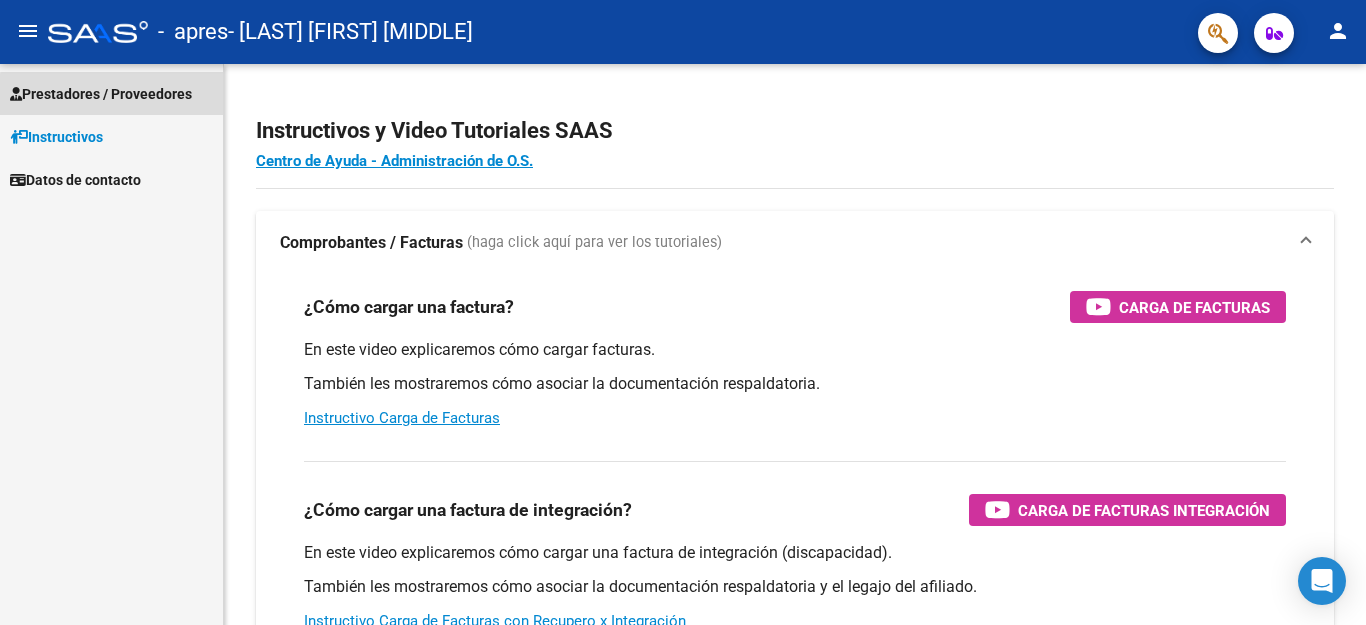 click on "Prestadores / Proveedores" at bounding box center (101, 94) 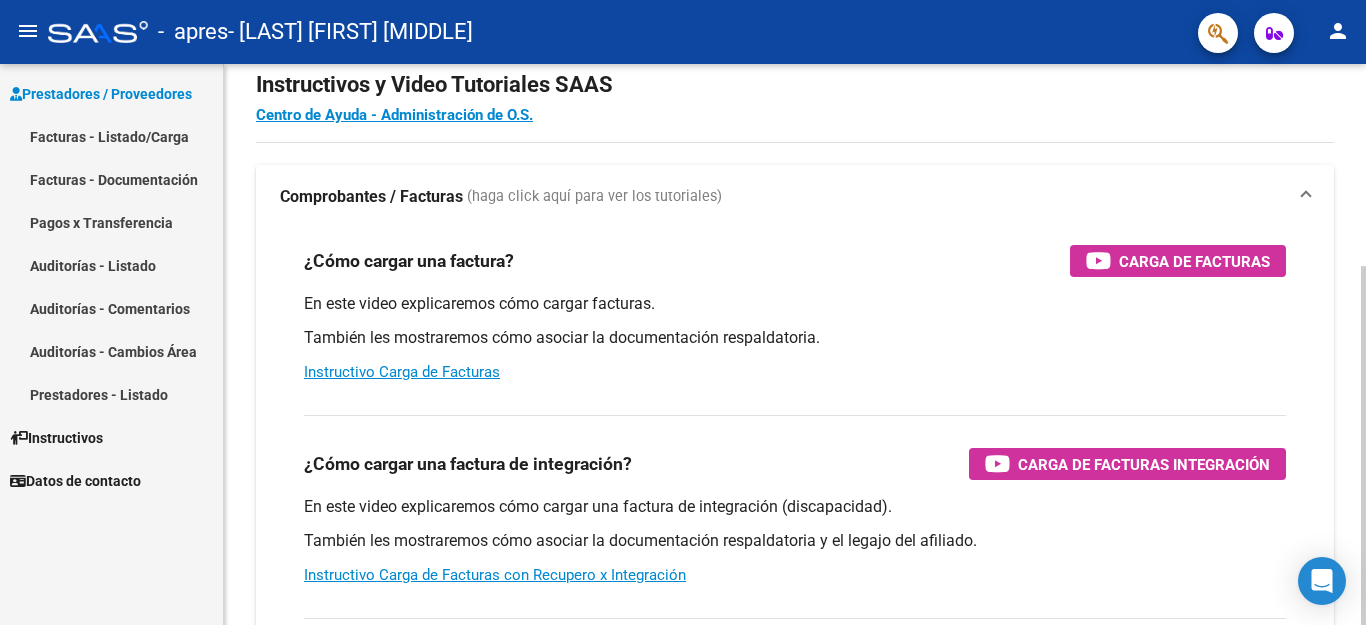 scroll, scrollTop: 26, scrollLeft: 0, axis: vertical 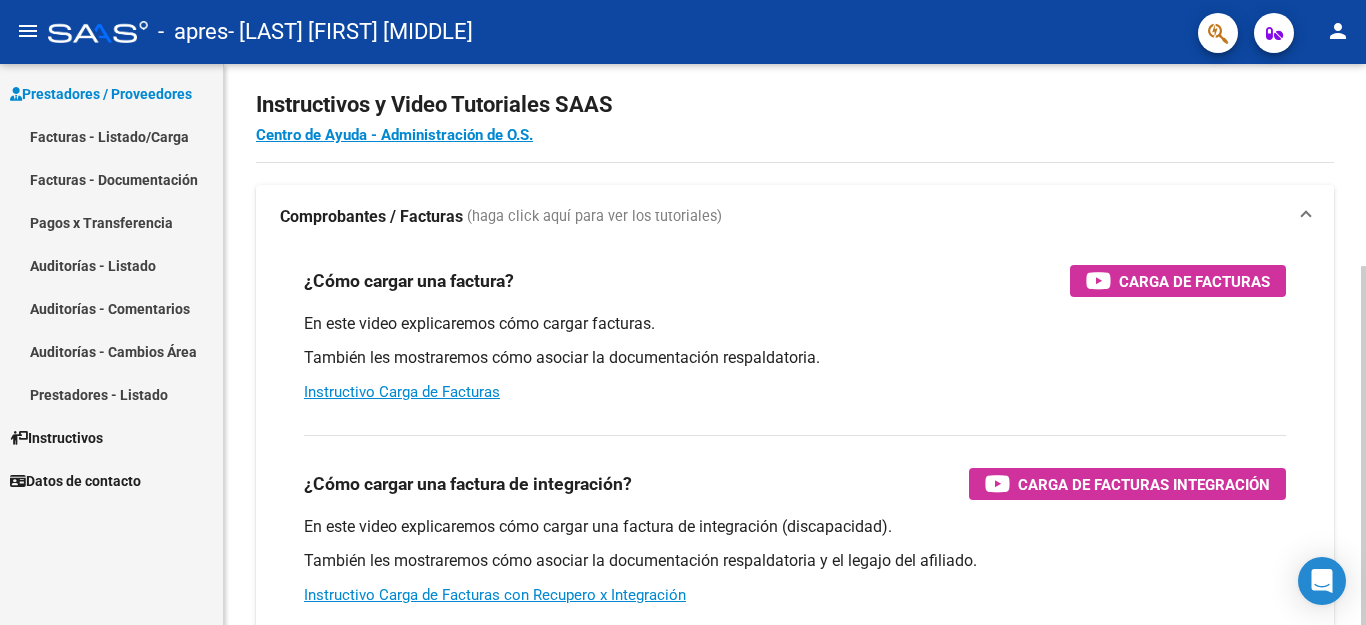 click on "Instructivos y Video Tutoriales SAAS Centro de Ayuda - Administración de O.S. Comprobantes / Facturas     (haga click aquí para ver los tutoriales) ¿Cómo cargar una factura?    Carga de Facturas En este video explicaremos cómo cargar facturas. También les mostraremos cómo asociar la documentación respaldatoria. Instructivo Carga de Facturas ¿Cómo cargar una factura de integración?    Carga de Facturas Integración En este video explicaremos cómo cargar una factura de integración (discapacidad). También les mostraremos cómo asociar la documentación respaldatoria y el legajo del afiliado. Instructivo Carga de Facturas con Recupero x Integración ¿Cómo editar una factura de integración?    Edición de Facturas de integración En este video explicaremos cómo editar una factura que ya habíamos cargado. Les mostraremos cómo asociar la documentación respaldatoria y la trazabilidad." 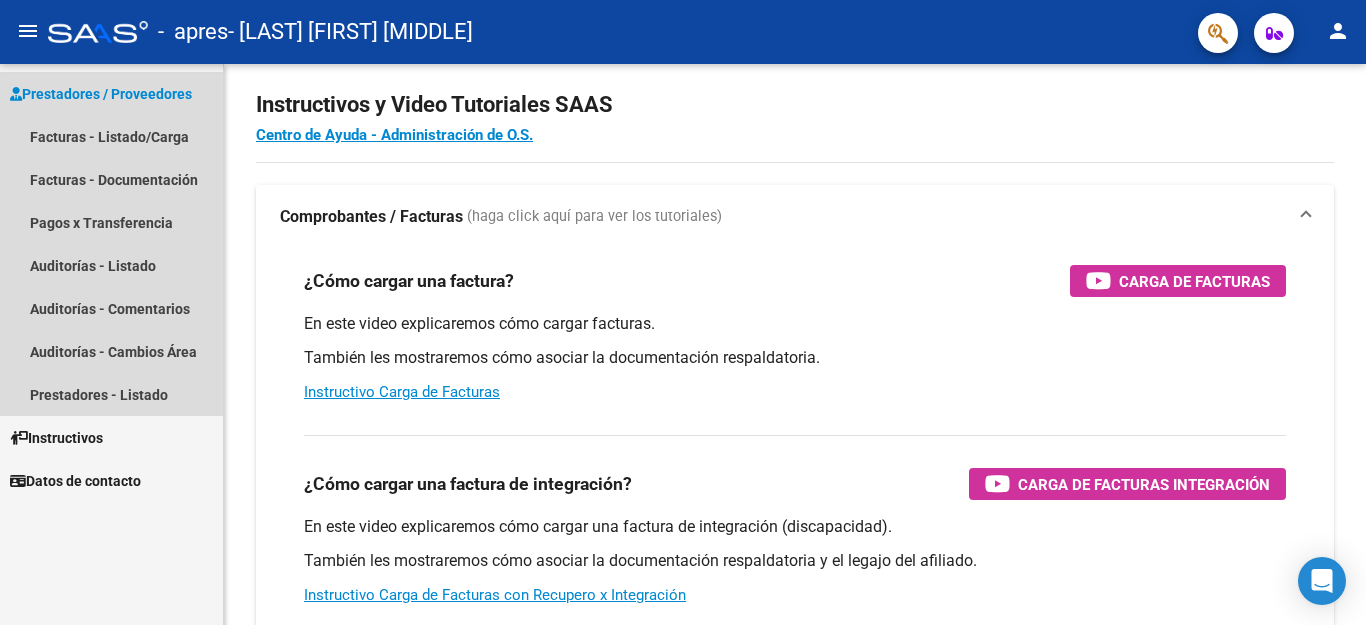 click on "Prestadores / Proveedores" at bounding box center (101, 94) 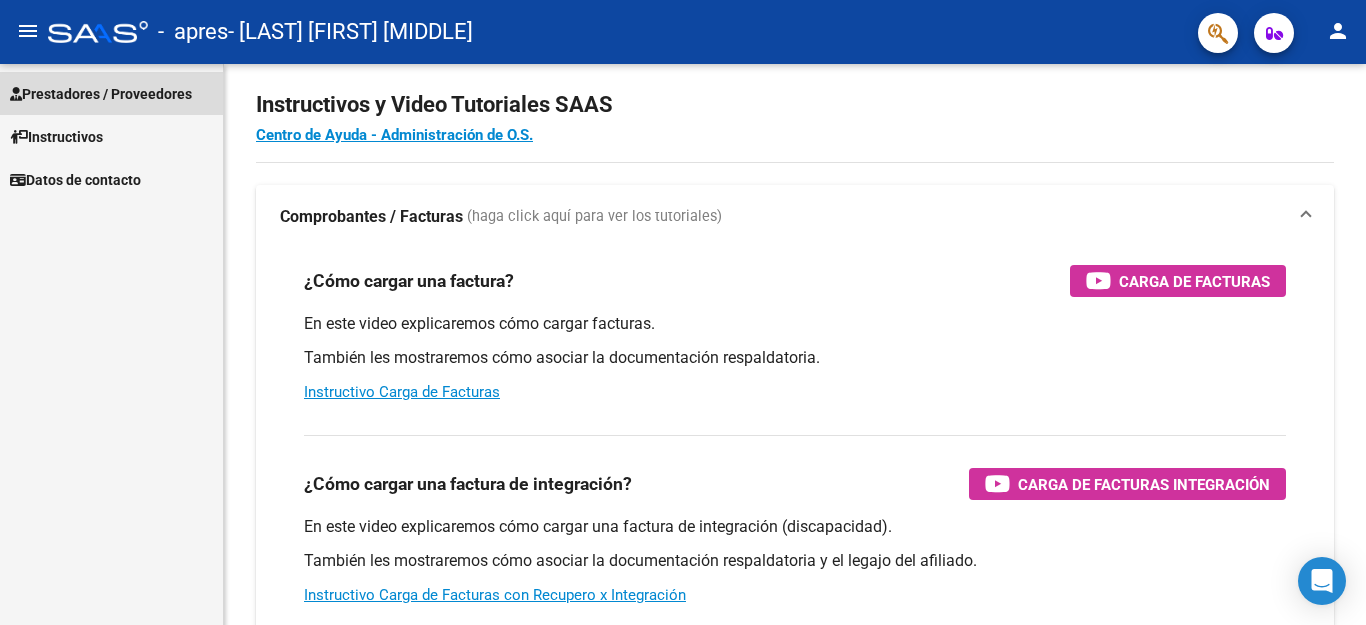 click on "Prestadores / Proveedores" at bounding box center [101, 94] 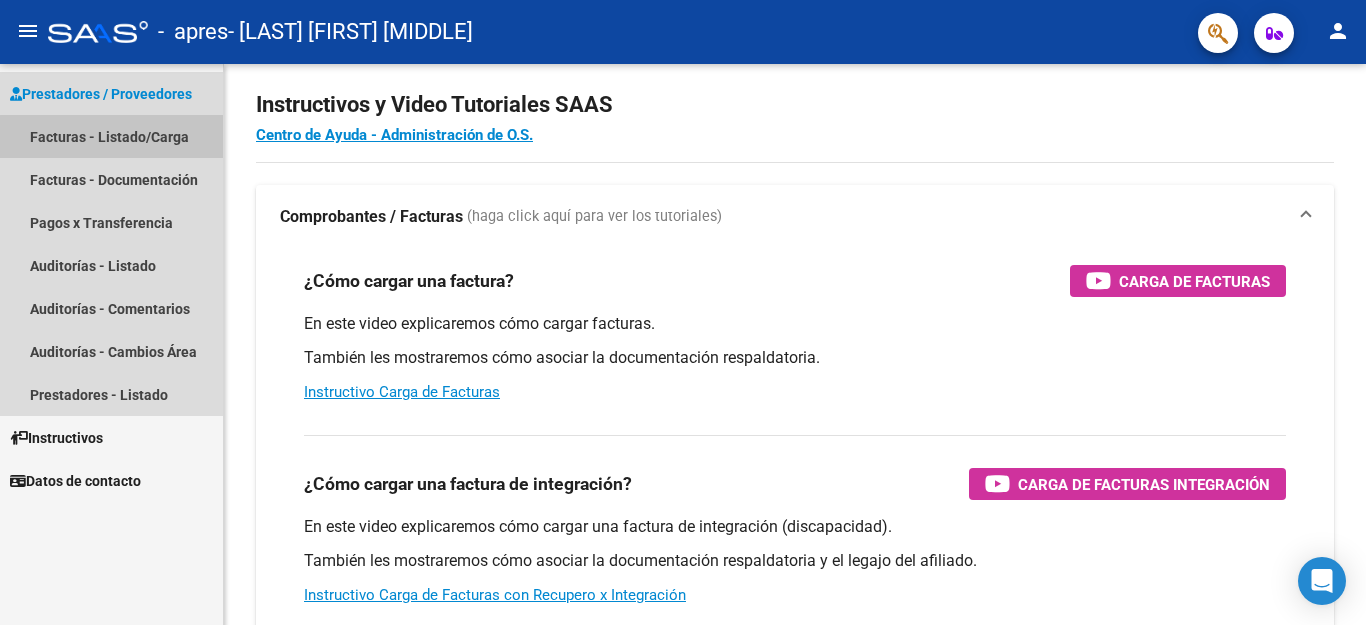 click on "Facturas - Listado/Carga" at bounding box center [111, 136] 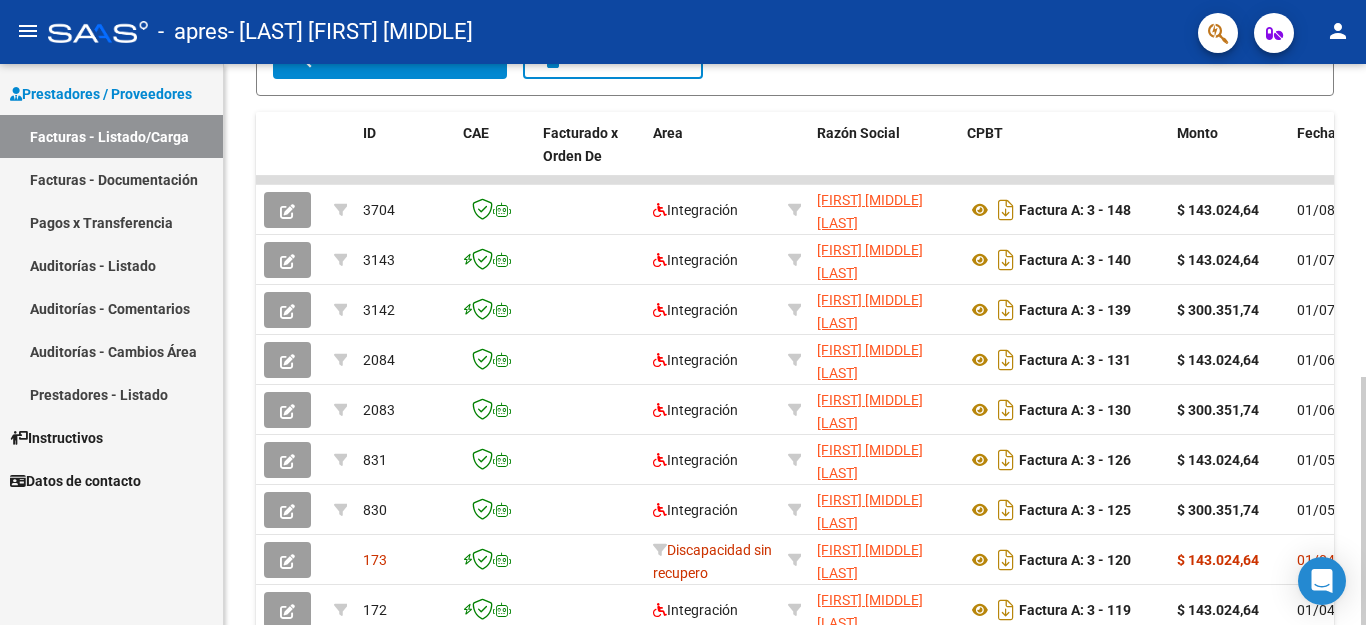 scroll, scrollTop: 586, scrollLeft: 0, axis: vertical 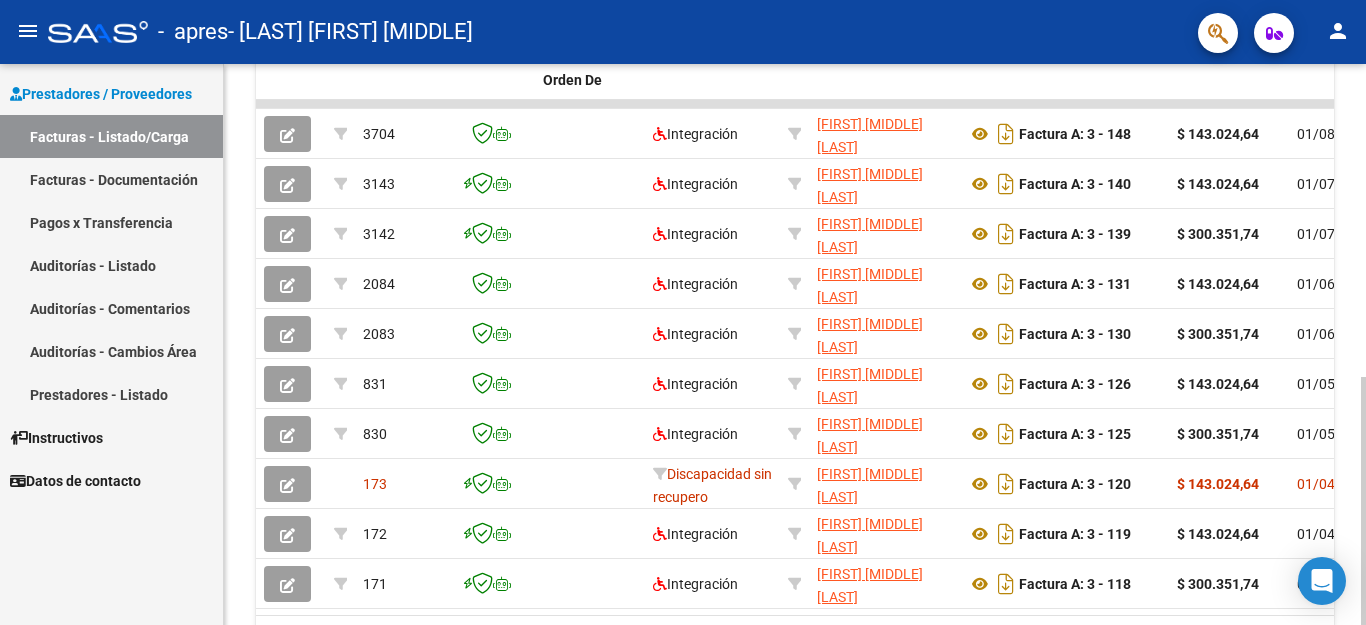 click 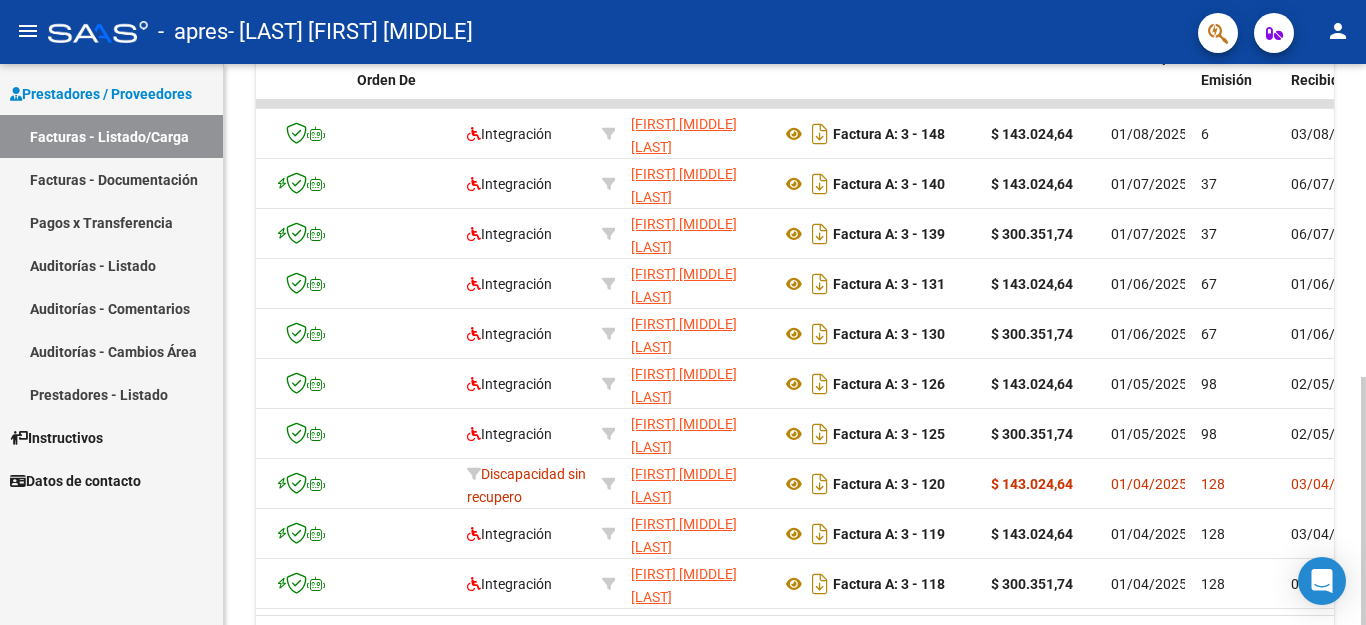 scroll, scrollTop: 0, scrollLeft: 0, axis: both 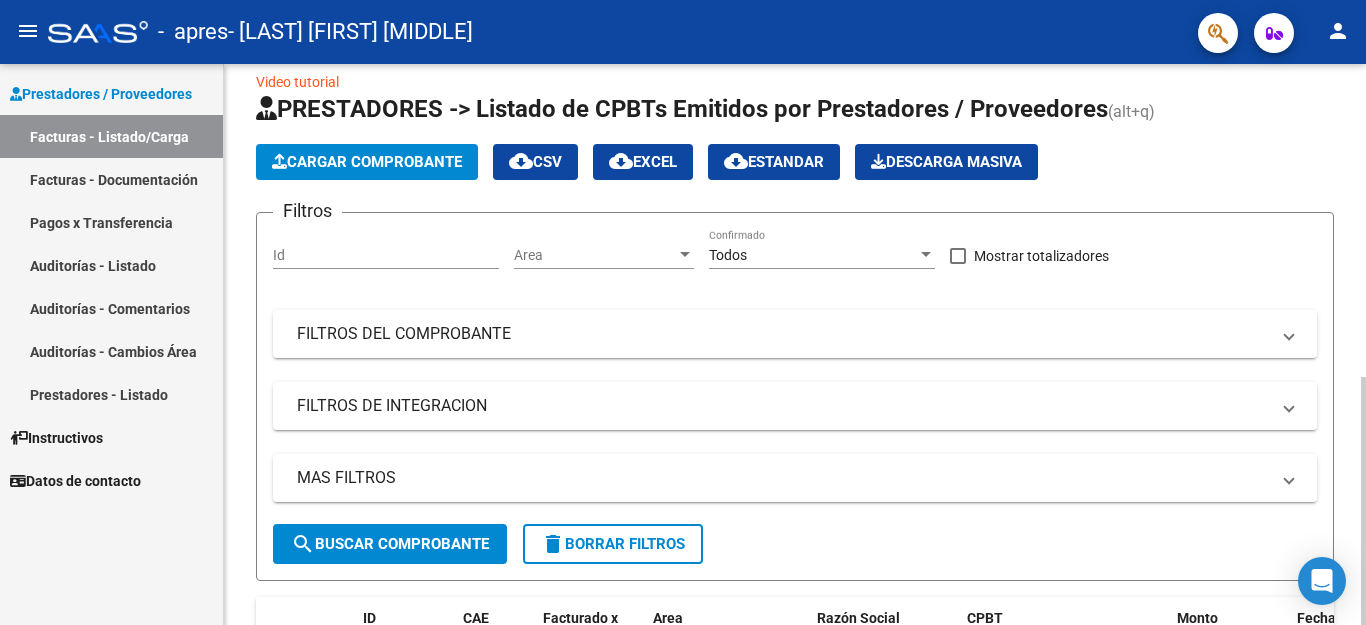click 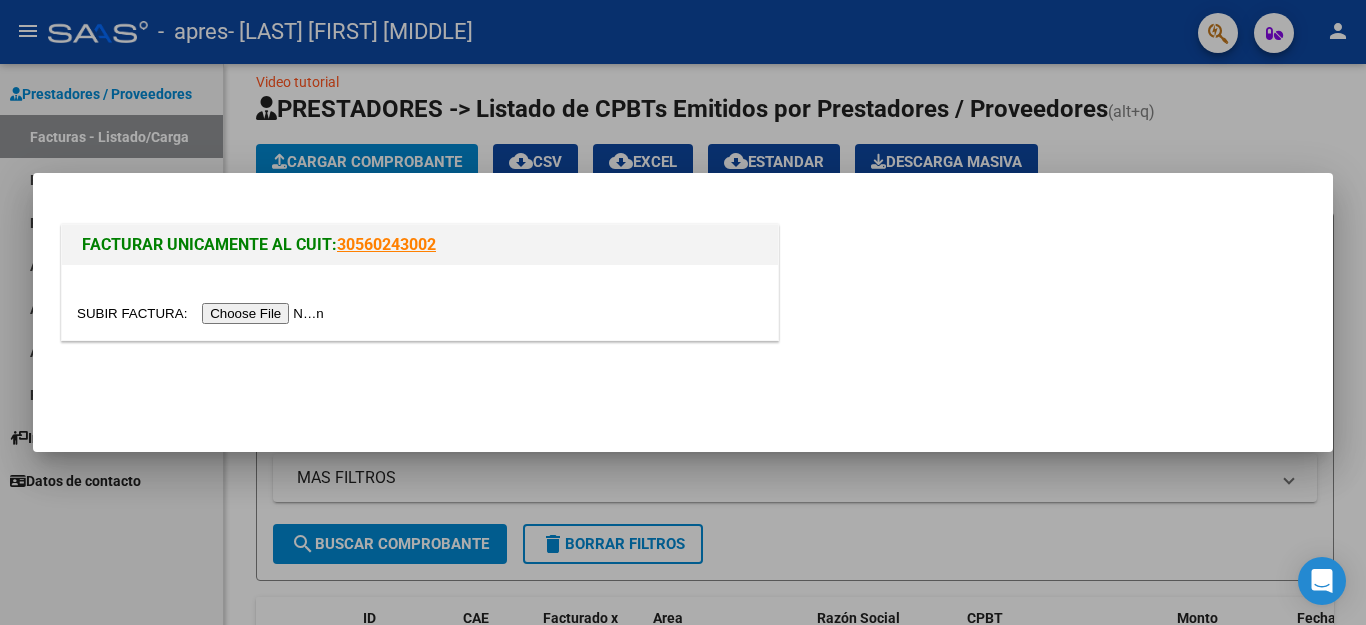 click at bounding box center (203, 313) 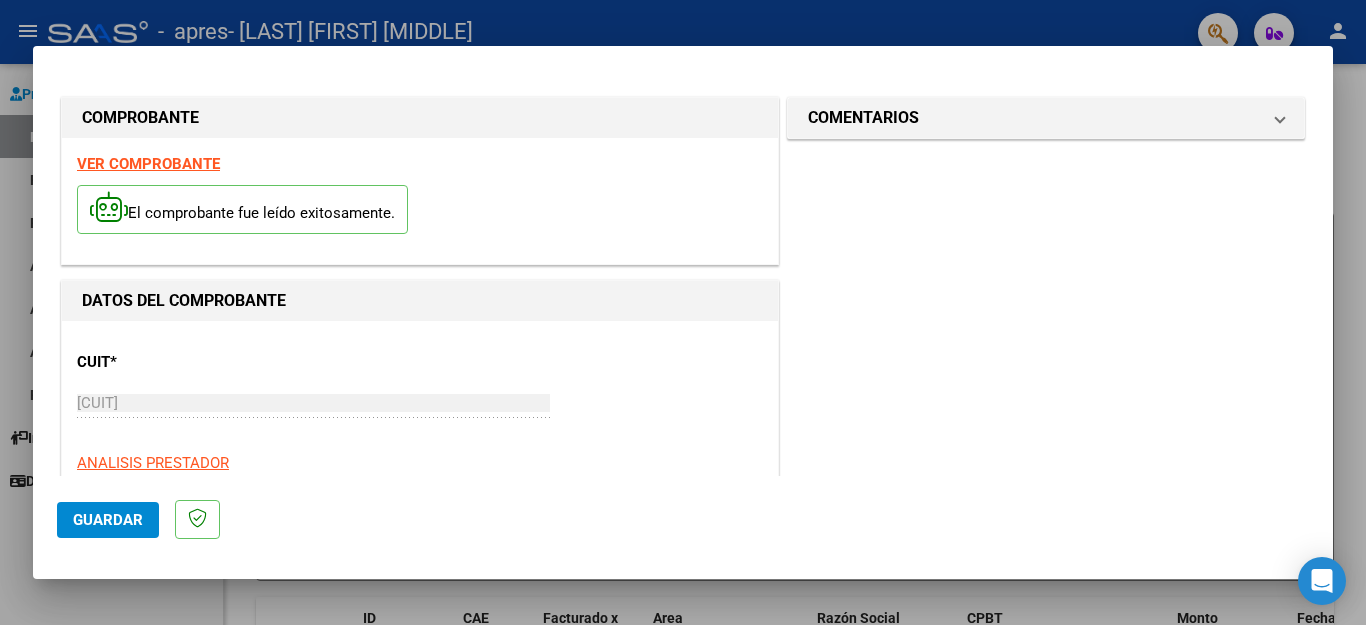 scroll, scrollTop: 305, scrollLeft: 0, axis: vertical 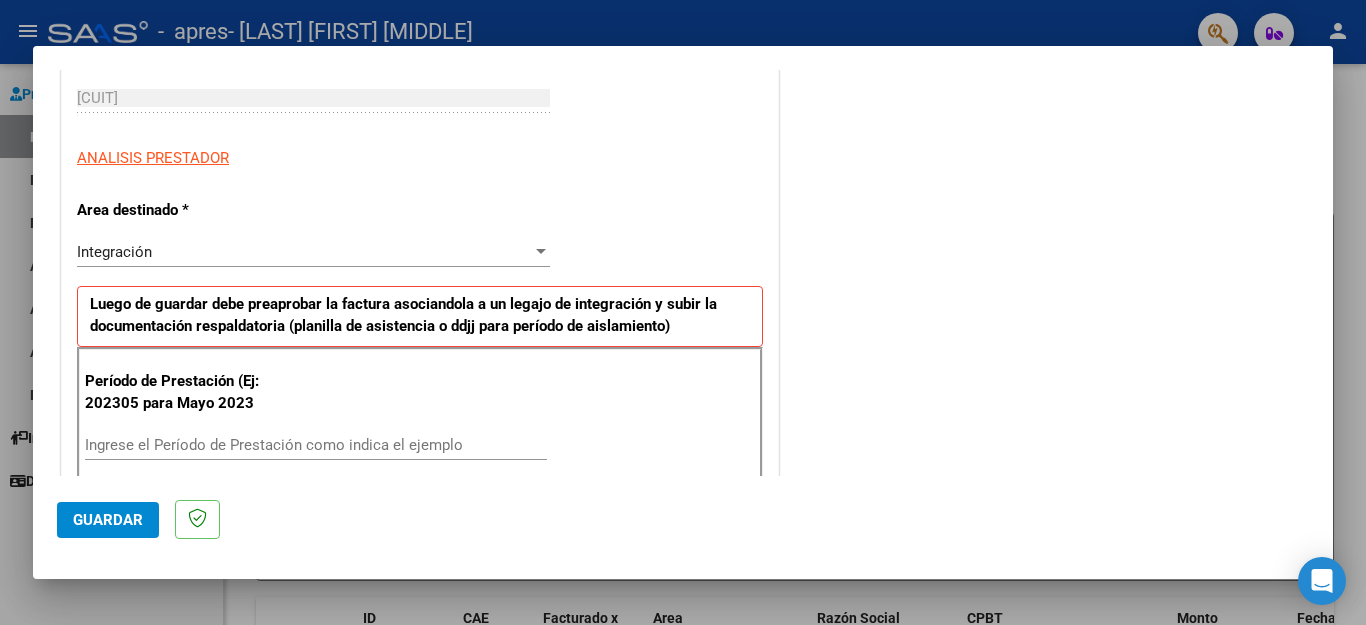 click on "Ingrese el Período de Prestación como indica el ejemplo" at bounding box center (316, 445) 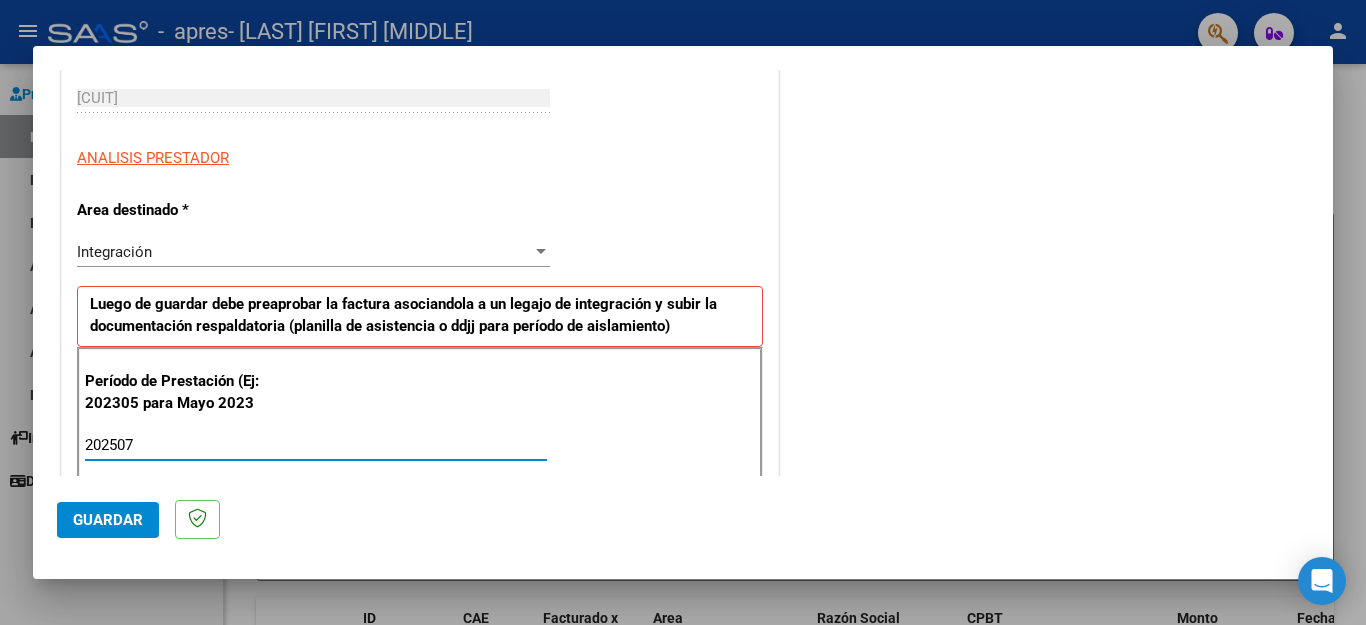 type on "202507" 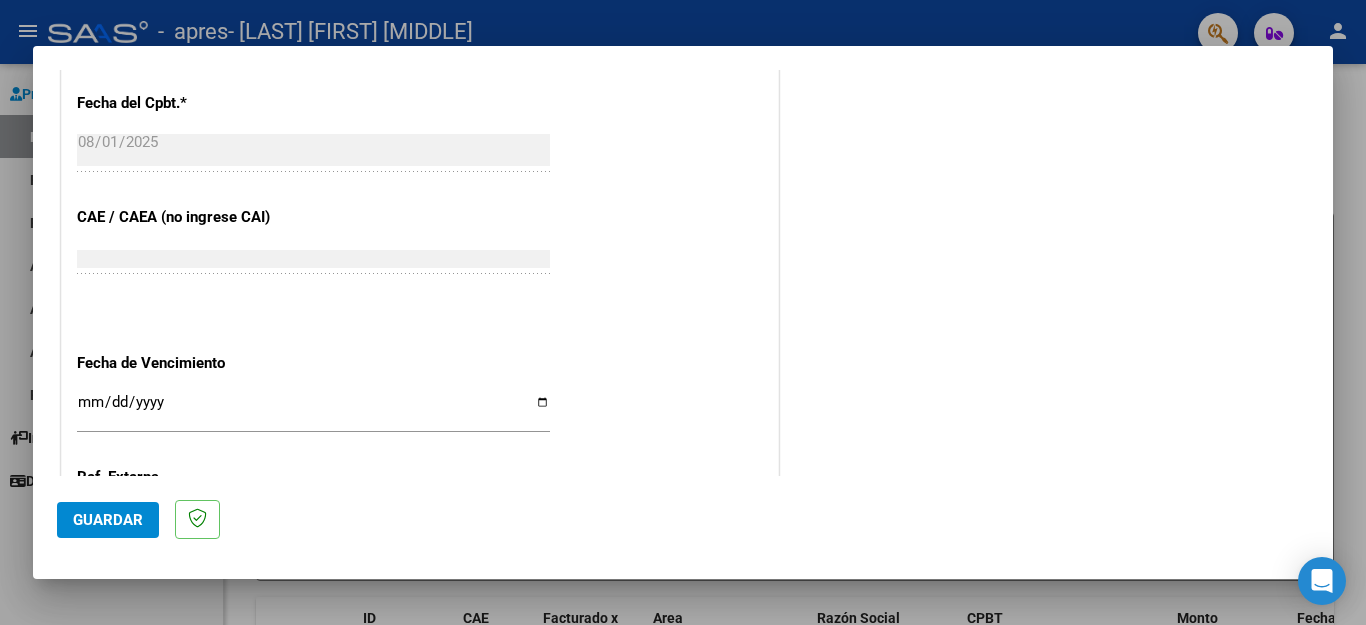 scroll, scrollTop: 1160, scrollLeft: 0, axis: vertical 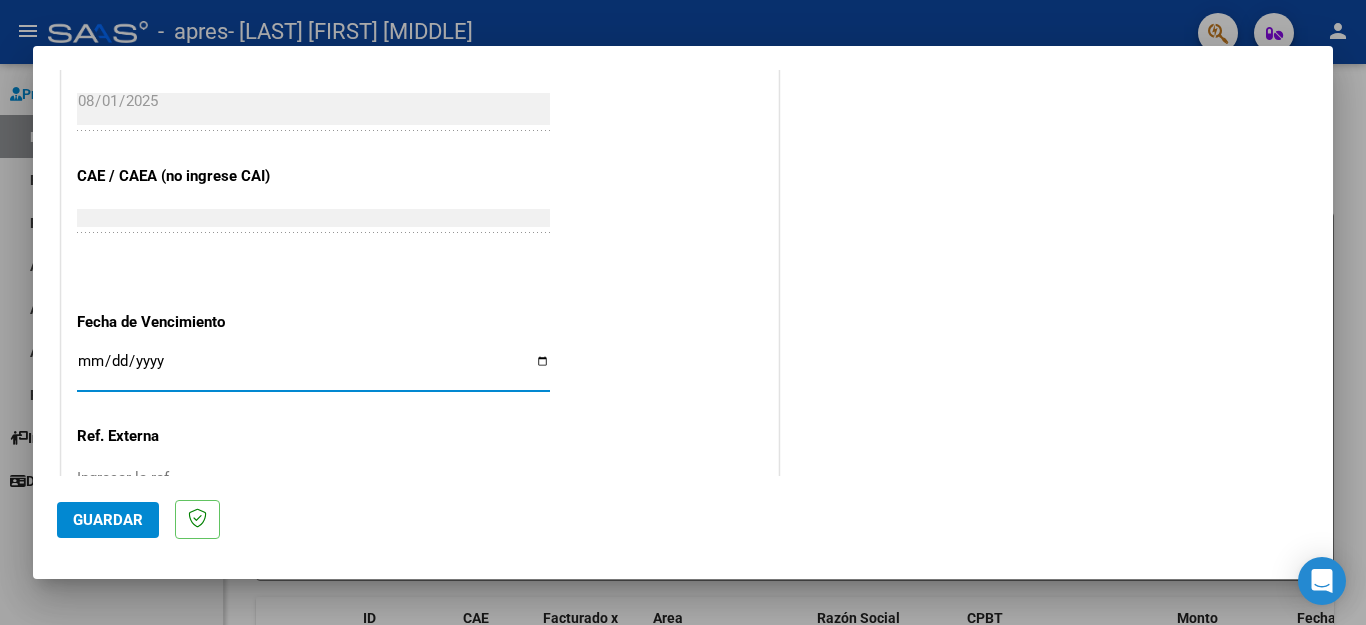 click on "Ingresar la fecha" at bounding box center [313, 369] 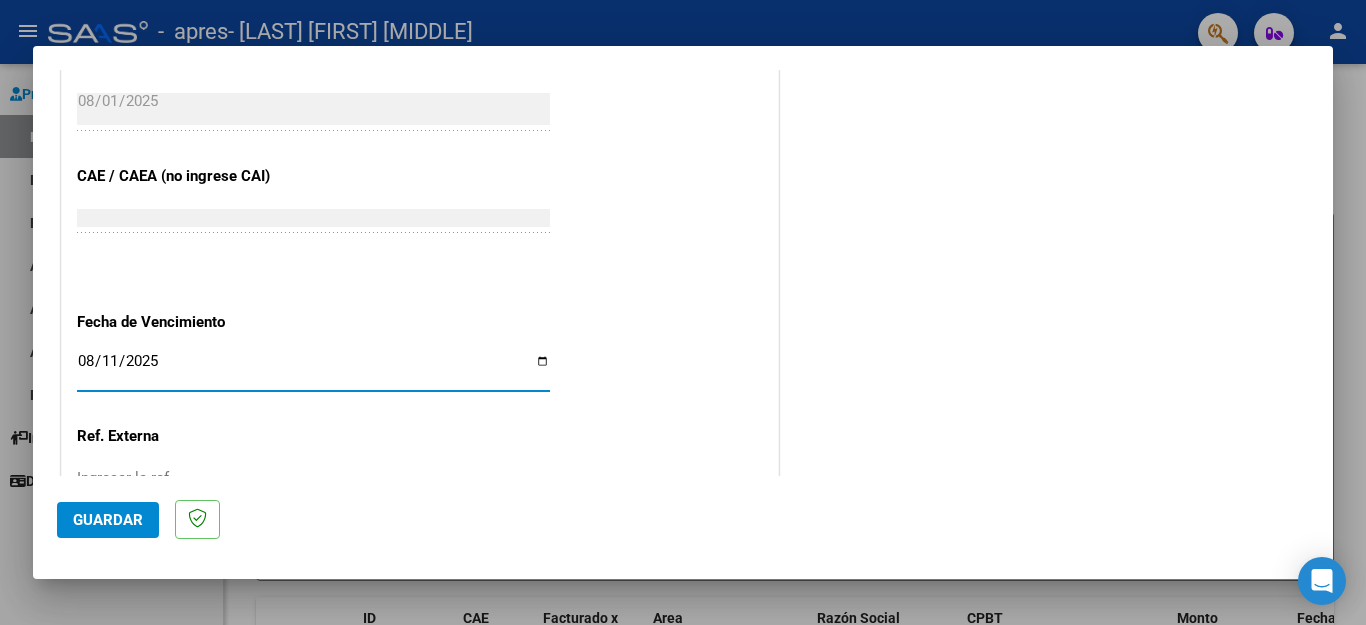 type on "2025-08-11" 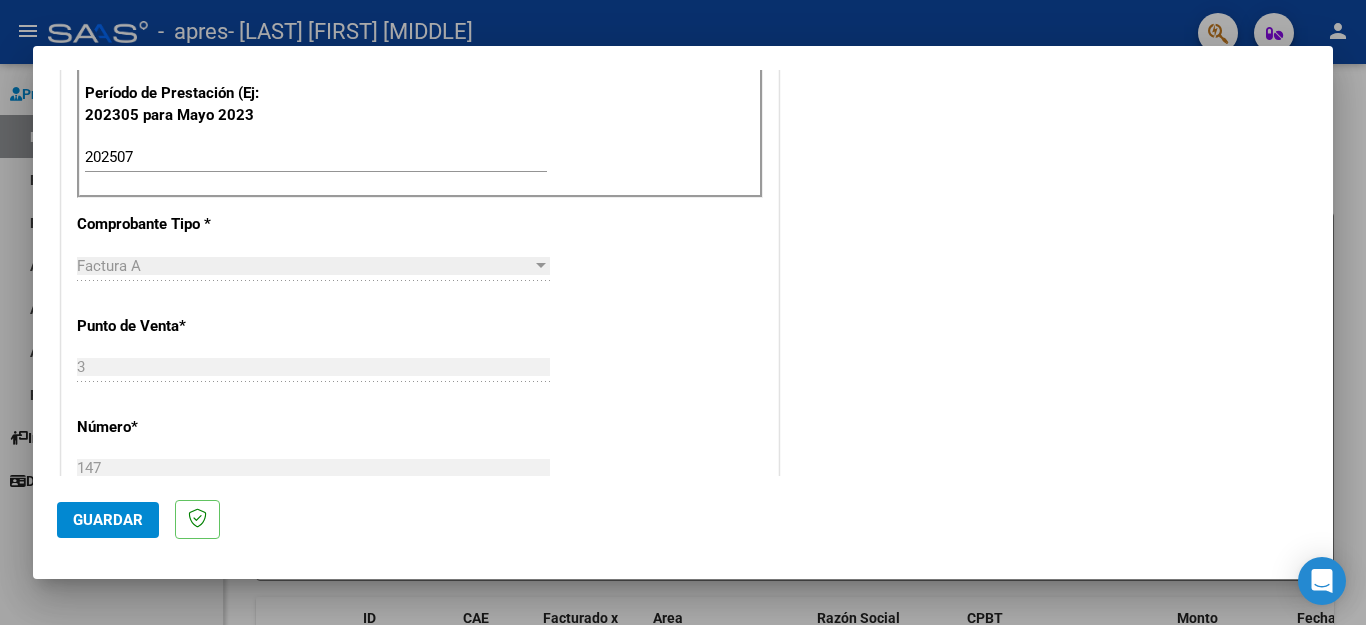 scroll, scrollTop: 1082, scrollLeft: 0, axis: vertical 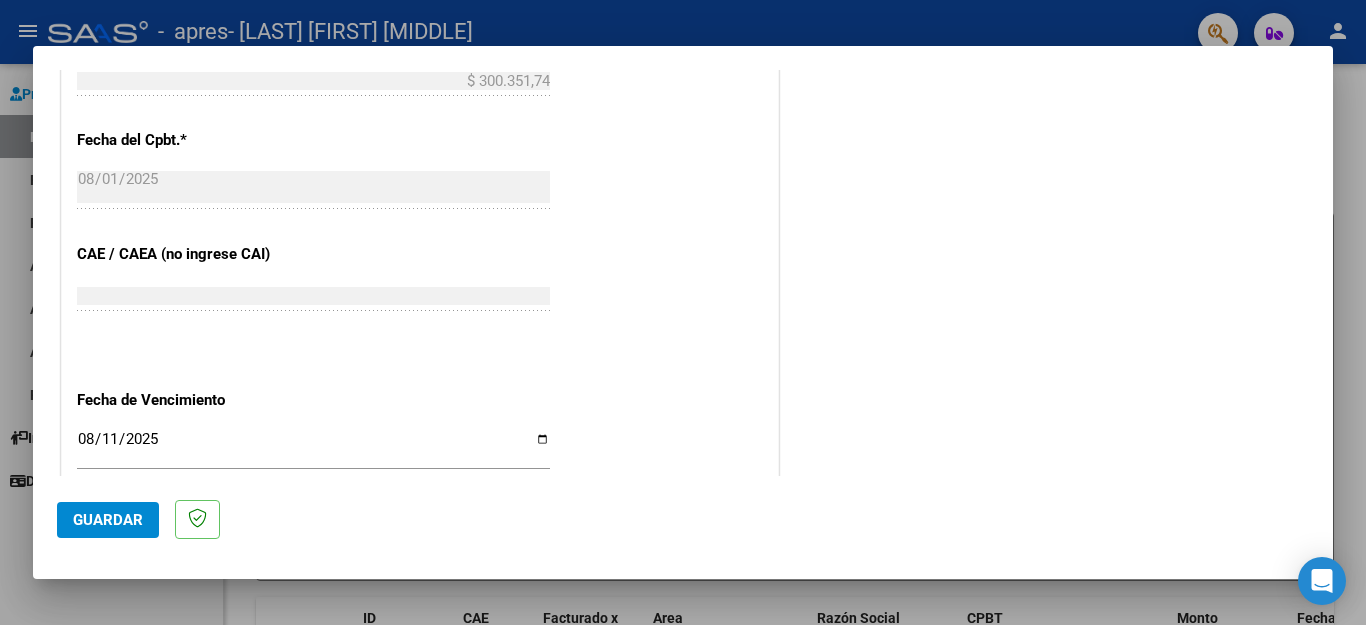 click on "Guardar" 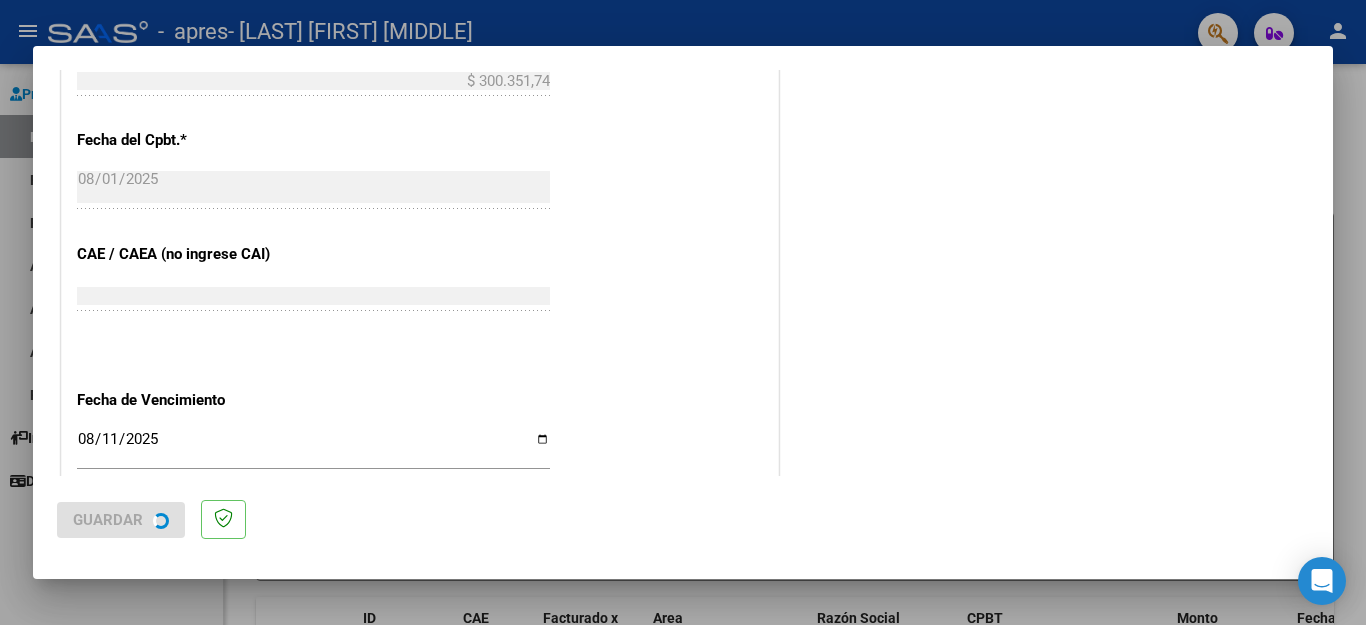 scroll, scrollTop: 0, scrollLeft: 0, axis: both 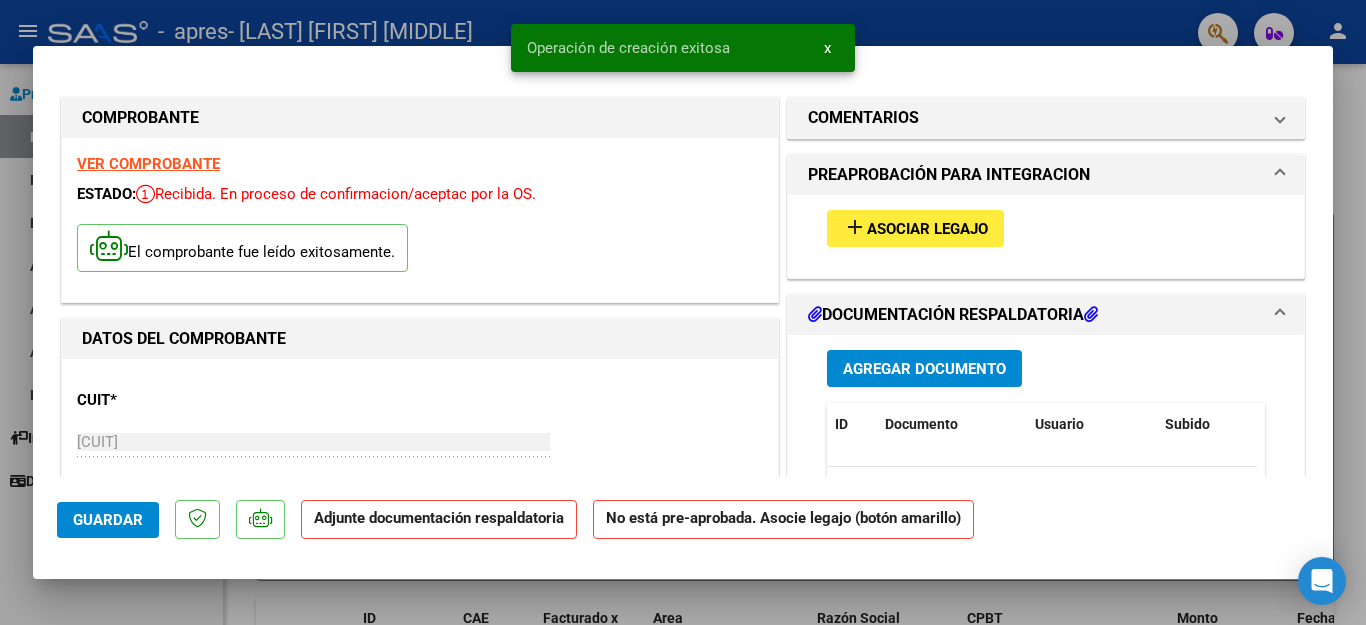 click on "add Asociar Legajo" at bounding box center [915, 228] 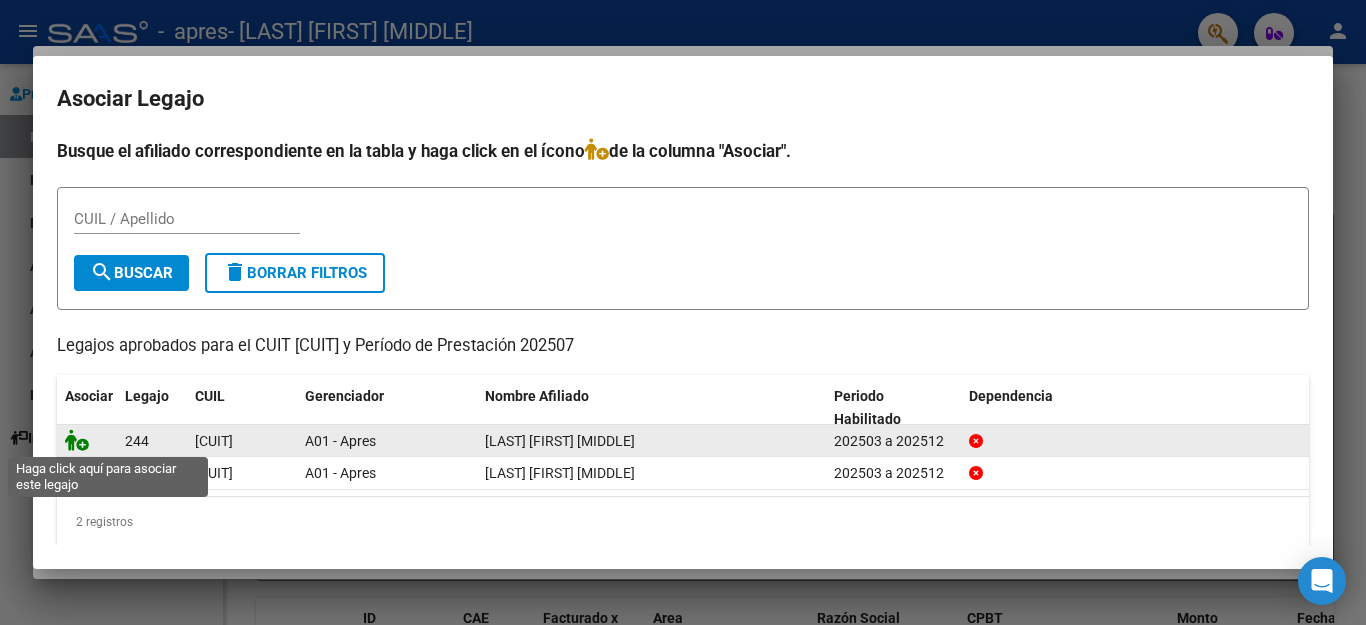 click 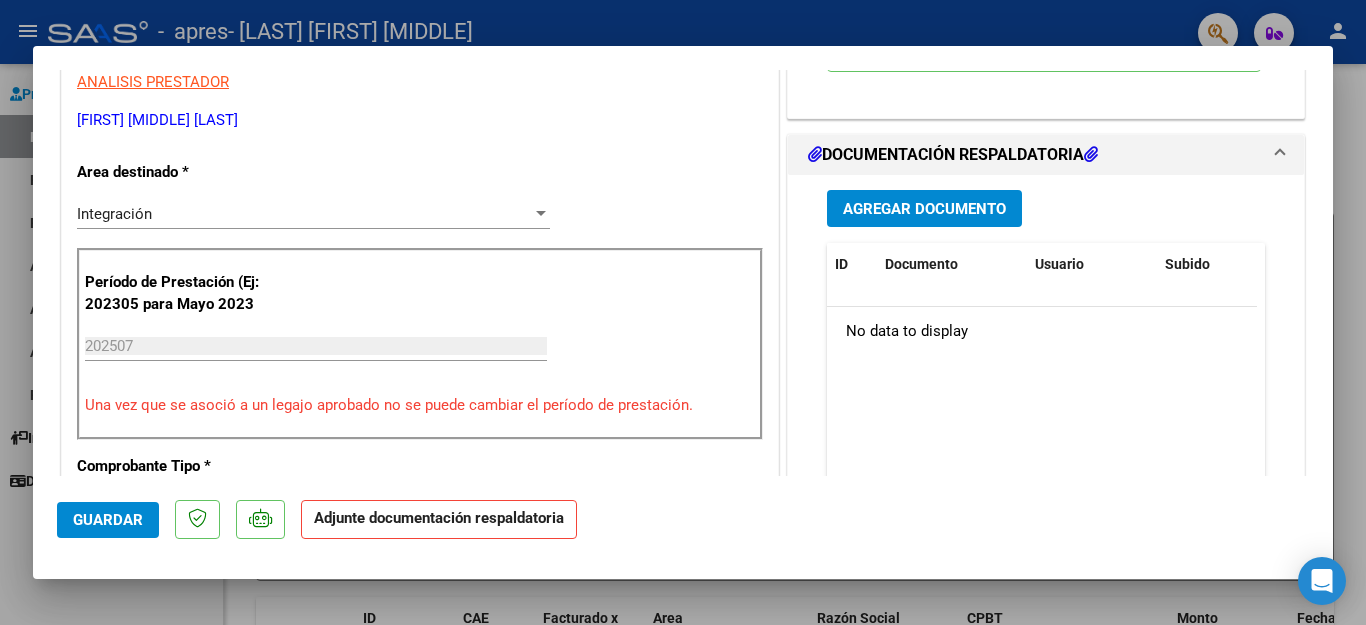 scroll, scrollTop: 422, scrollLeft: 0, axis: vertical 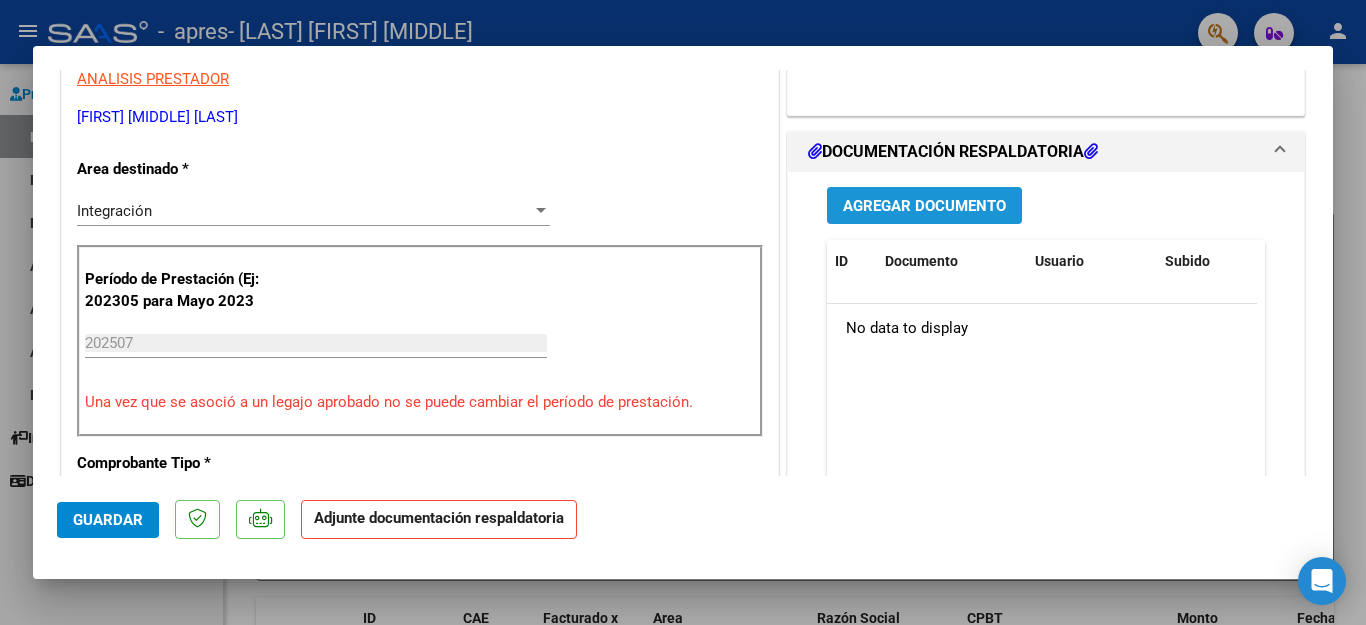 click on "Agregar Documento" at bounding box center (924, 206) 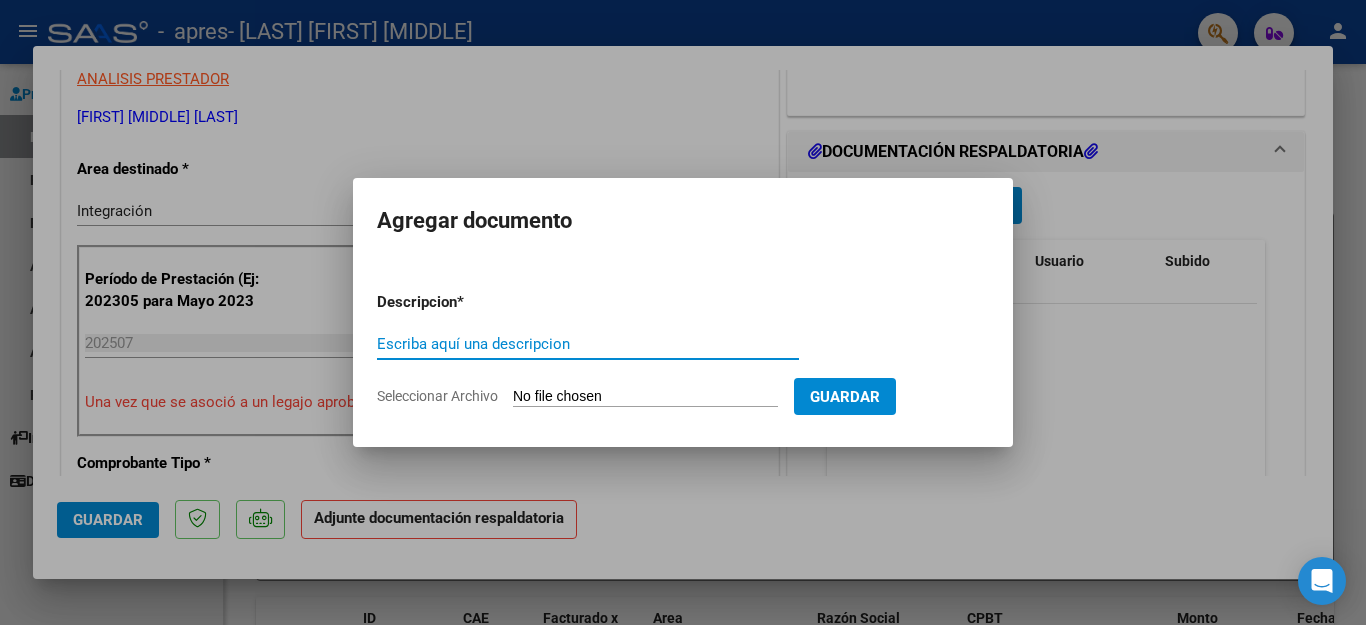 click on "Escriba aquí una descripcion" at bounding box center [588, 344] 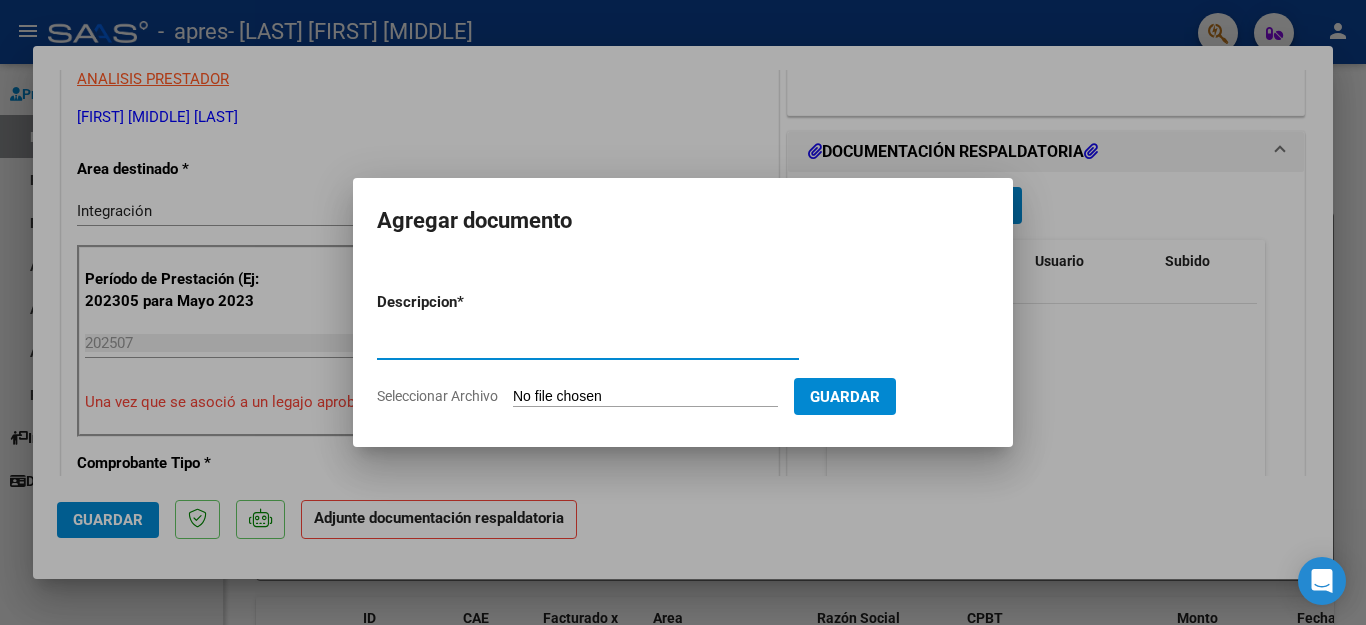 type on "factura" 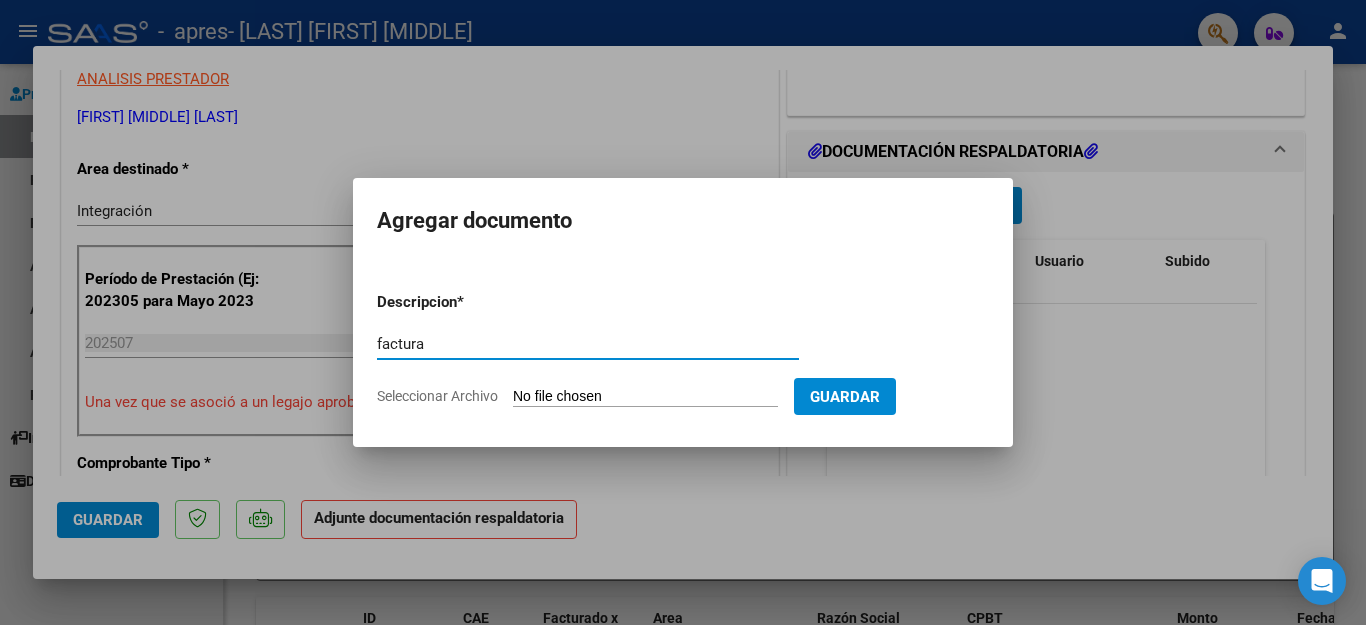 click on "Seleccionar Archivo" 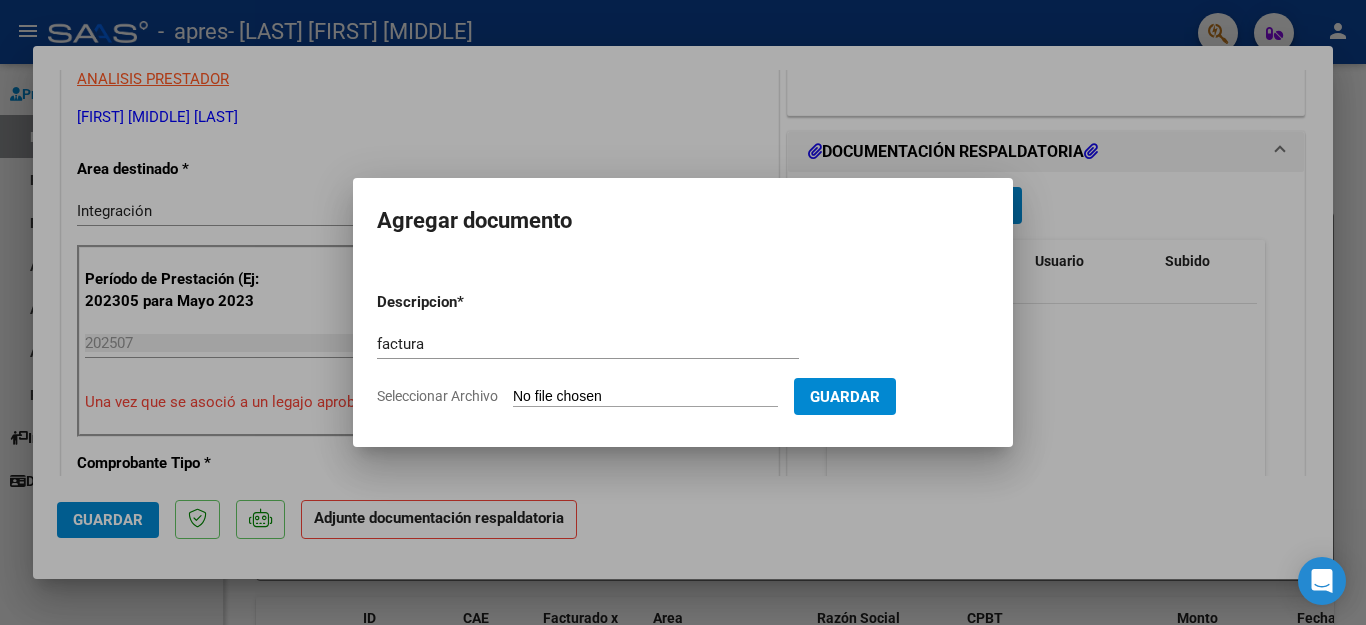 type on "C:\fakepath\[CUIT]_[NUMBER]_[NUMBER]_[NUMBER].pdf" 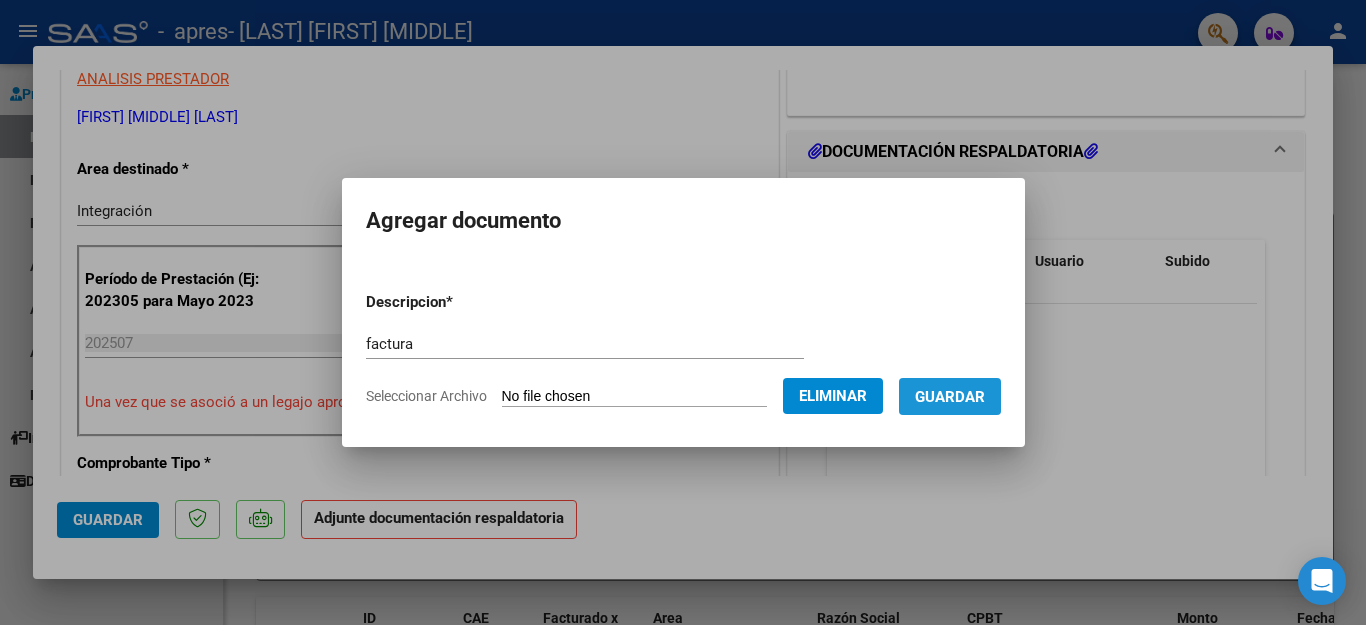 click on "Guardar" at bounding box center (950, 396) 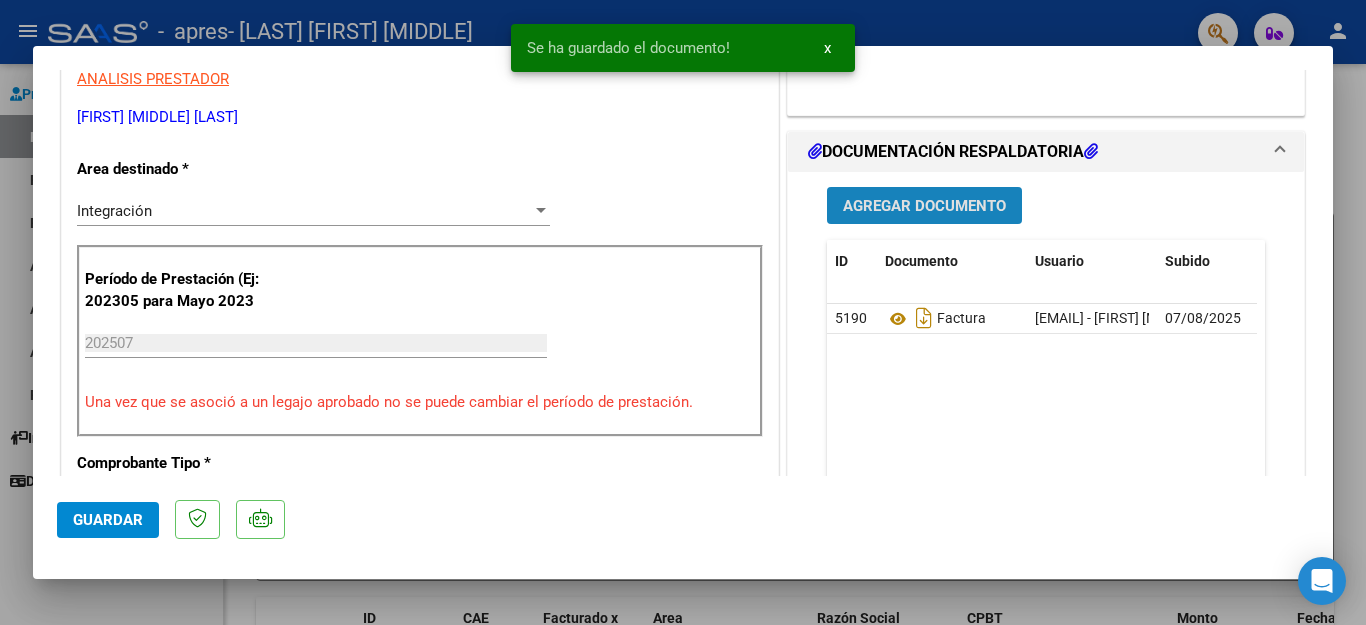click on "Agregar Documento" at bounding box center [924, 206] 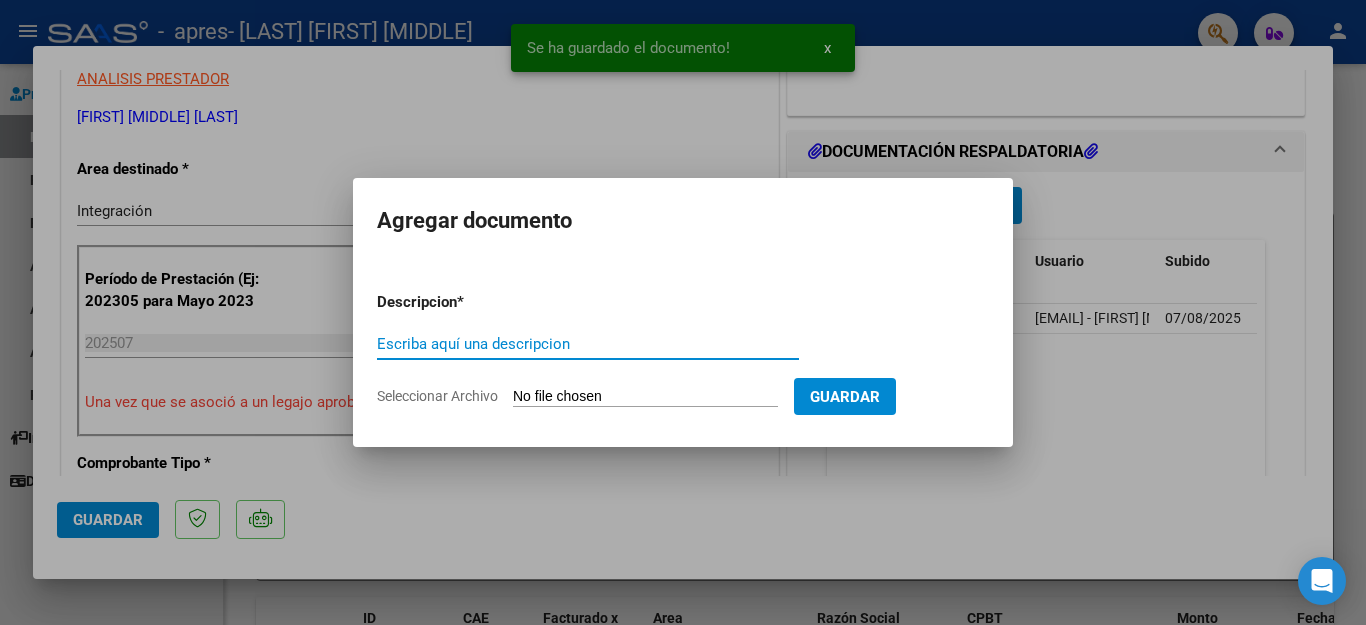 click on "Escriba aquí una descripcion" at bounding box center (588, 344) 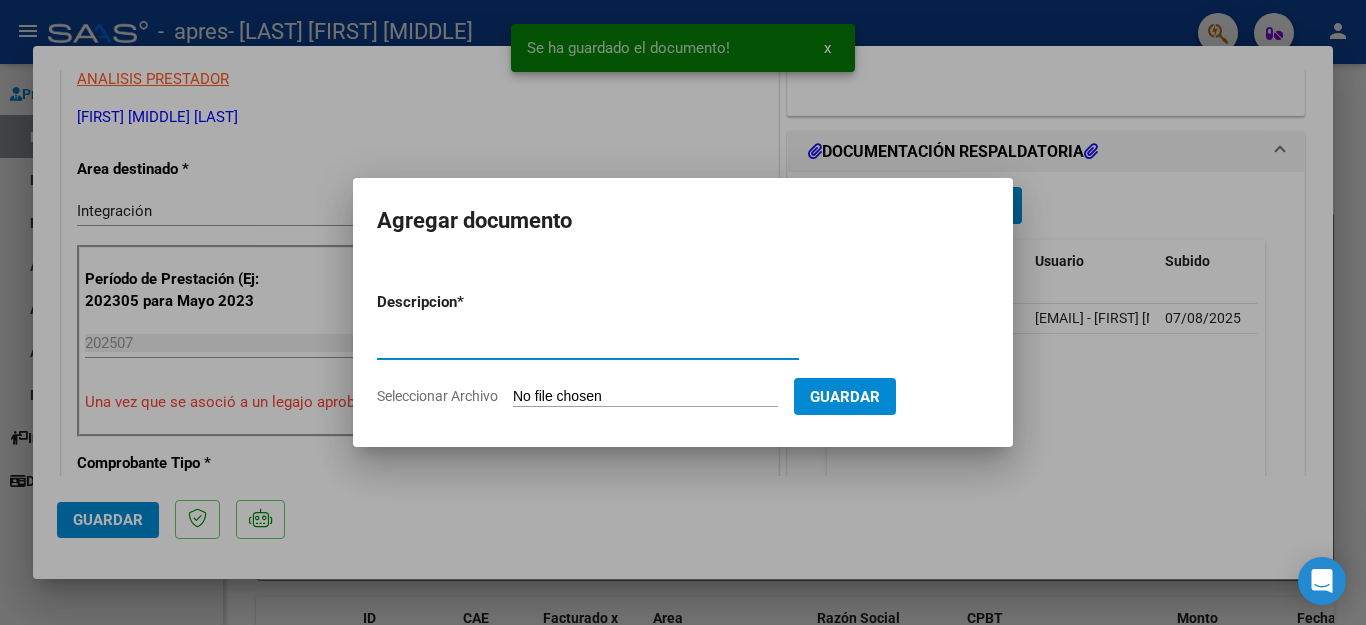 type on "asistencia" 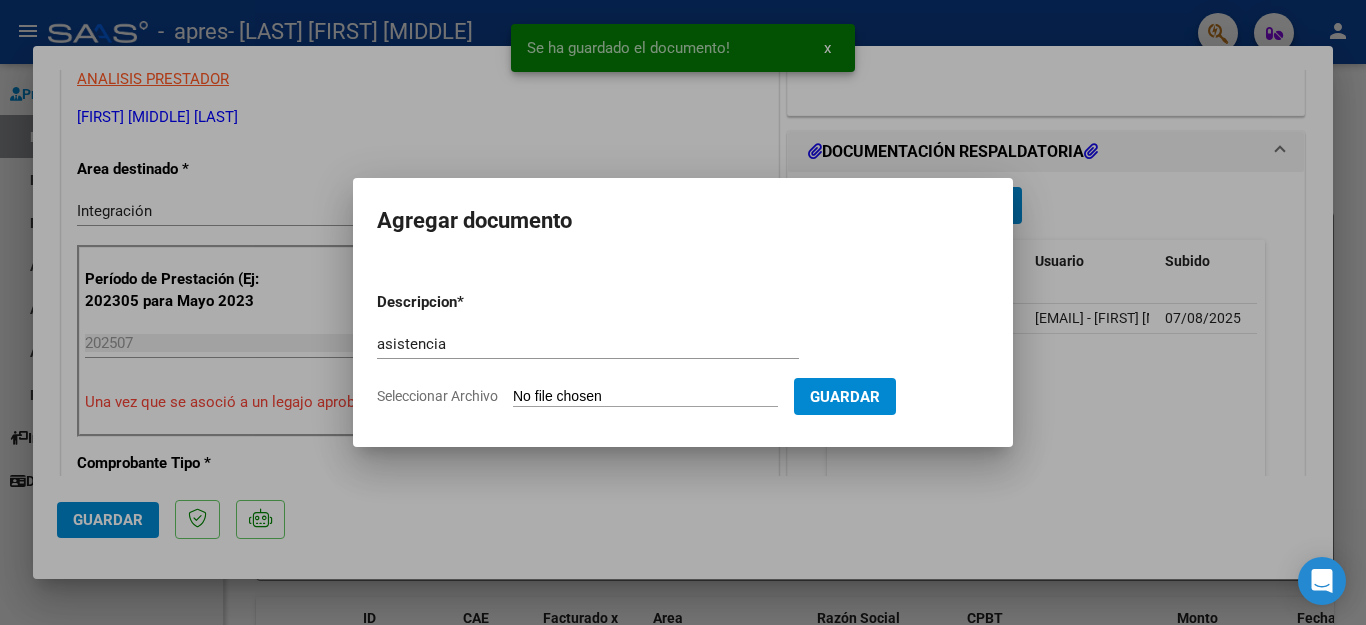 click on "Seleccionar Archivo" 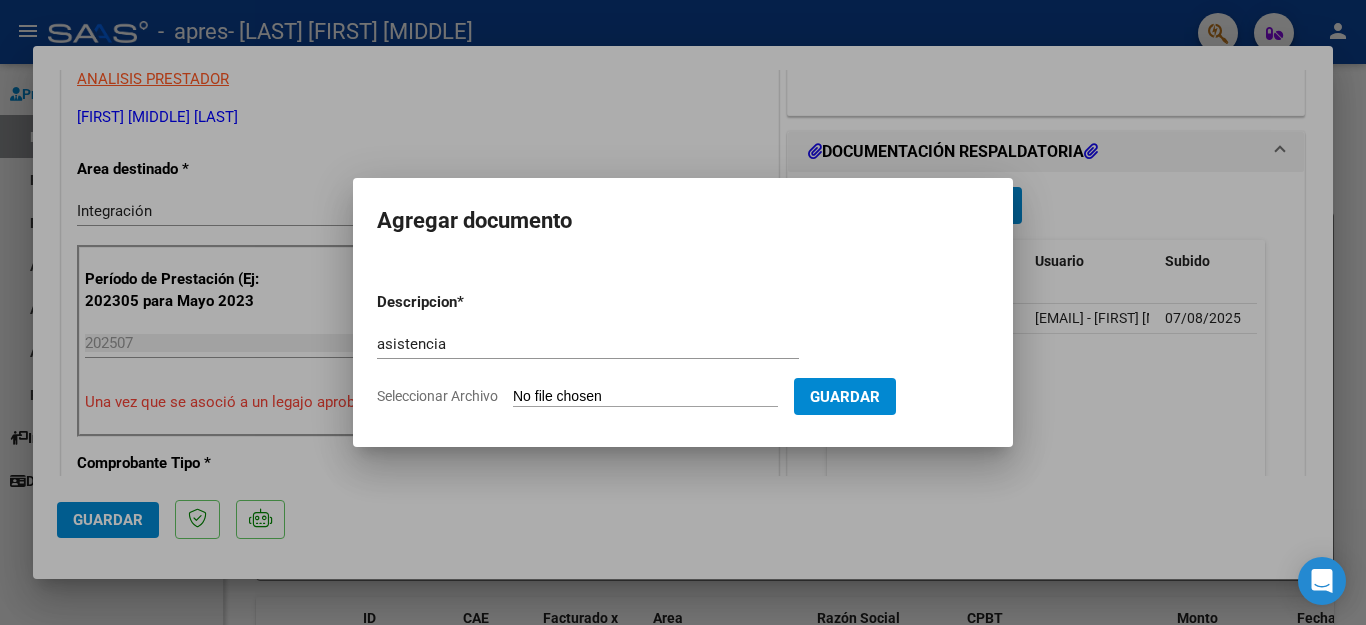 type on "C:\fakepath\TR [LAST] [FIRST].pdf" 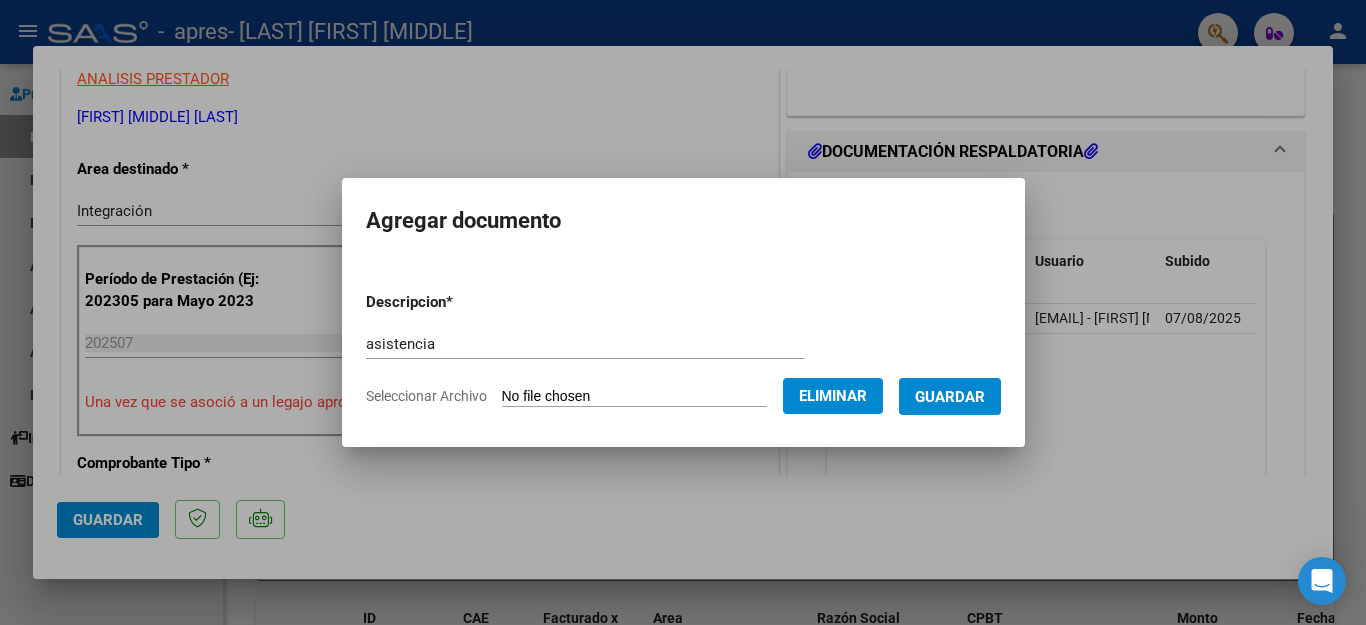 click on "Guardar" at bounding box center (950, 396) 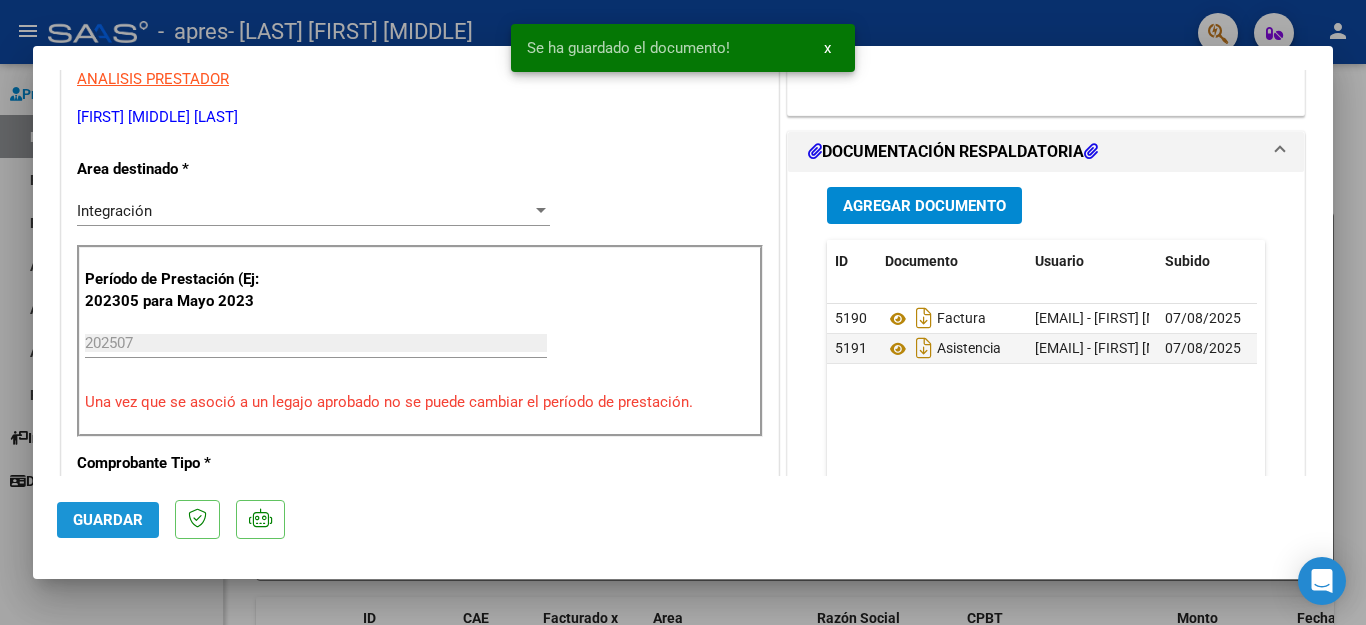 click on "Guardar" 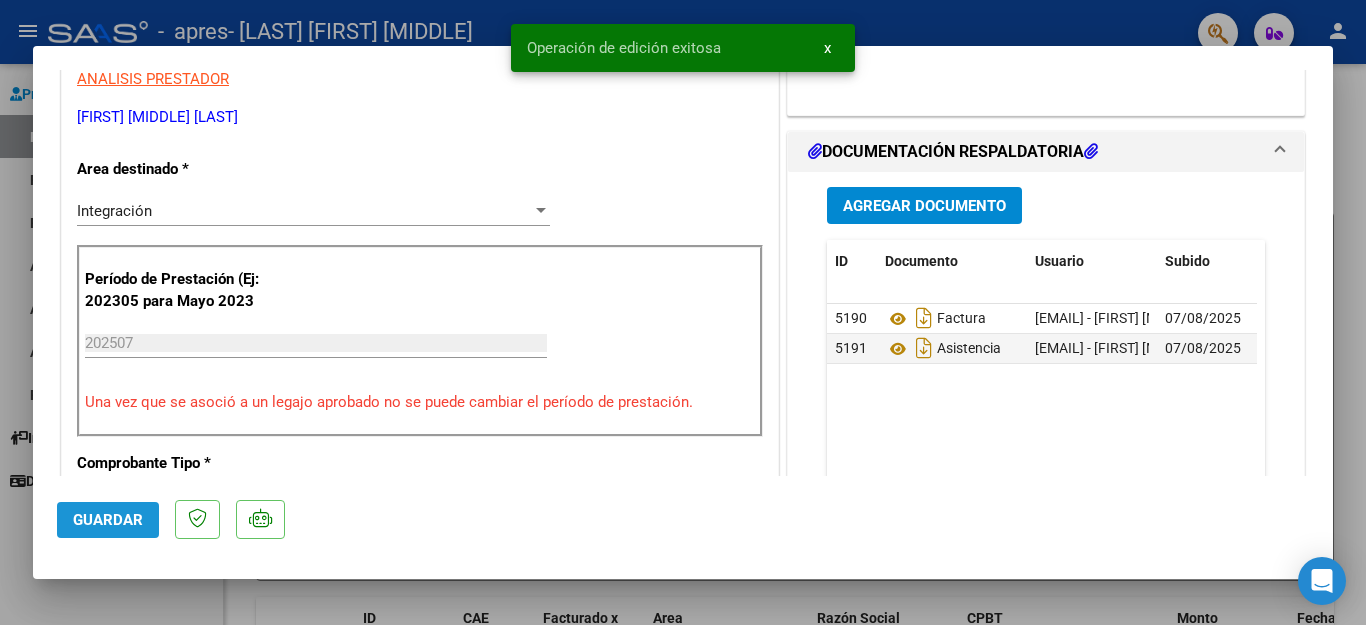 click on "Guardar" 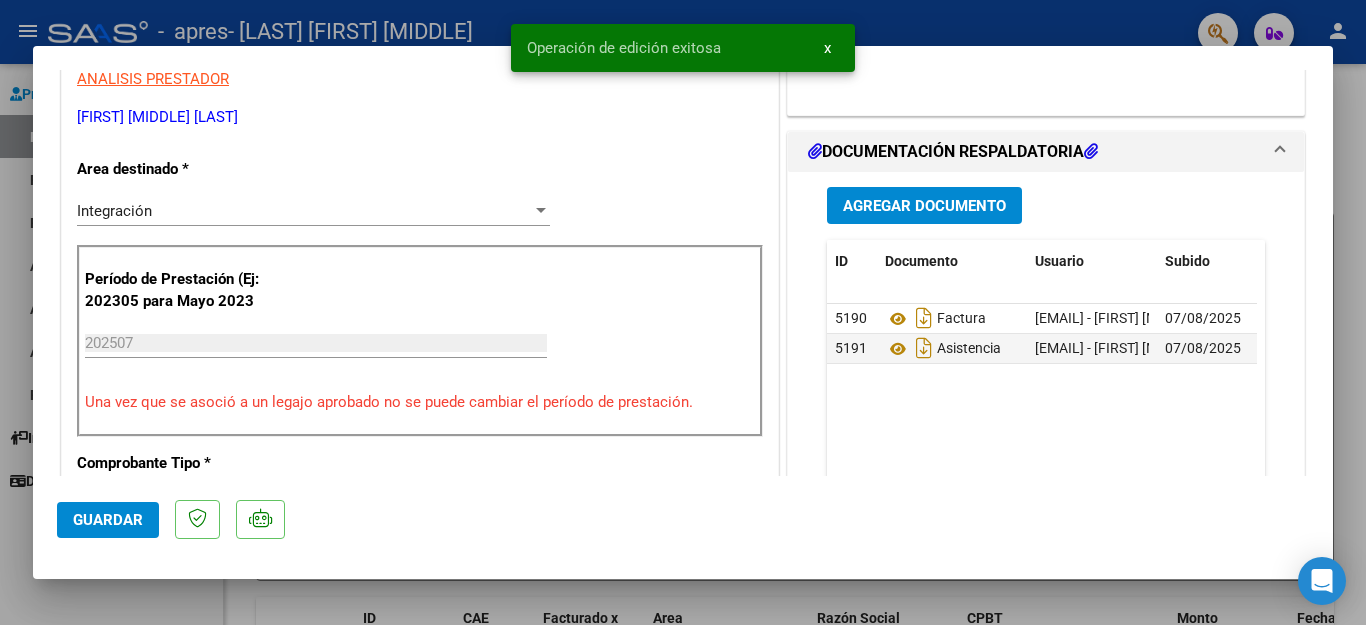 click at bounding box center [683, 312] 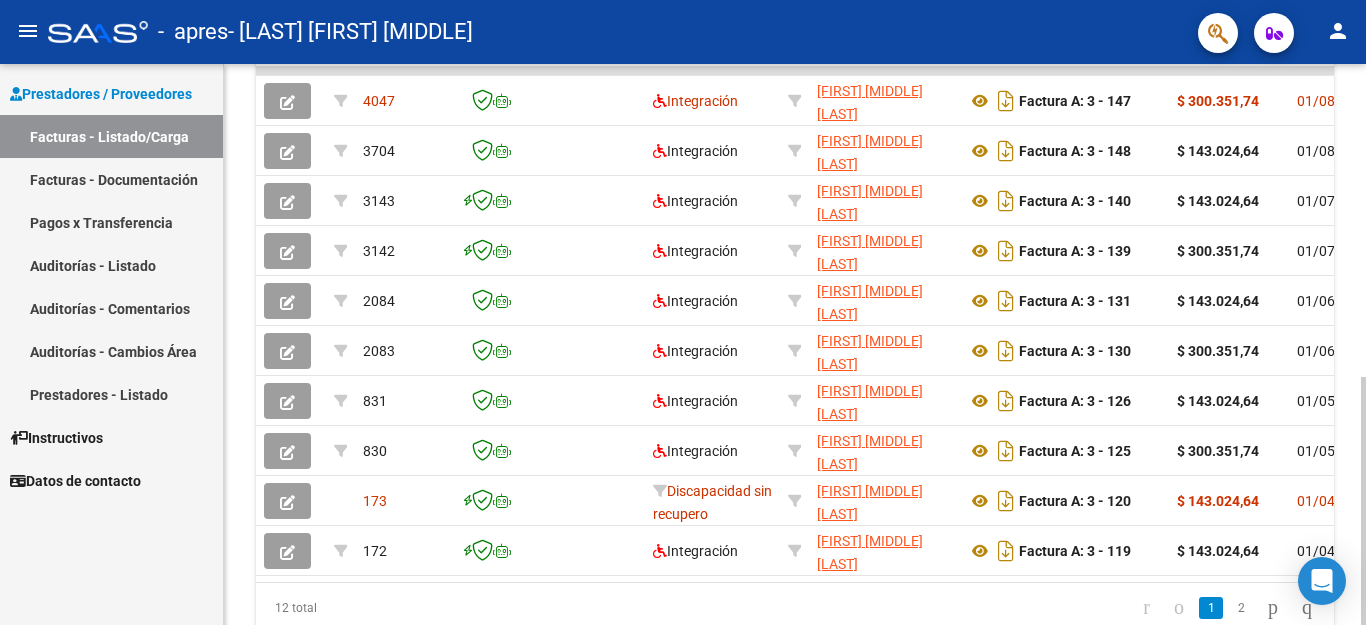 scroll, scrollTop: 635, scrollLeft: 0, axis: vertical 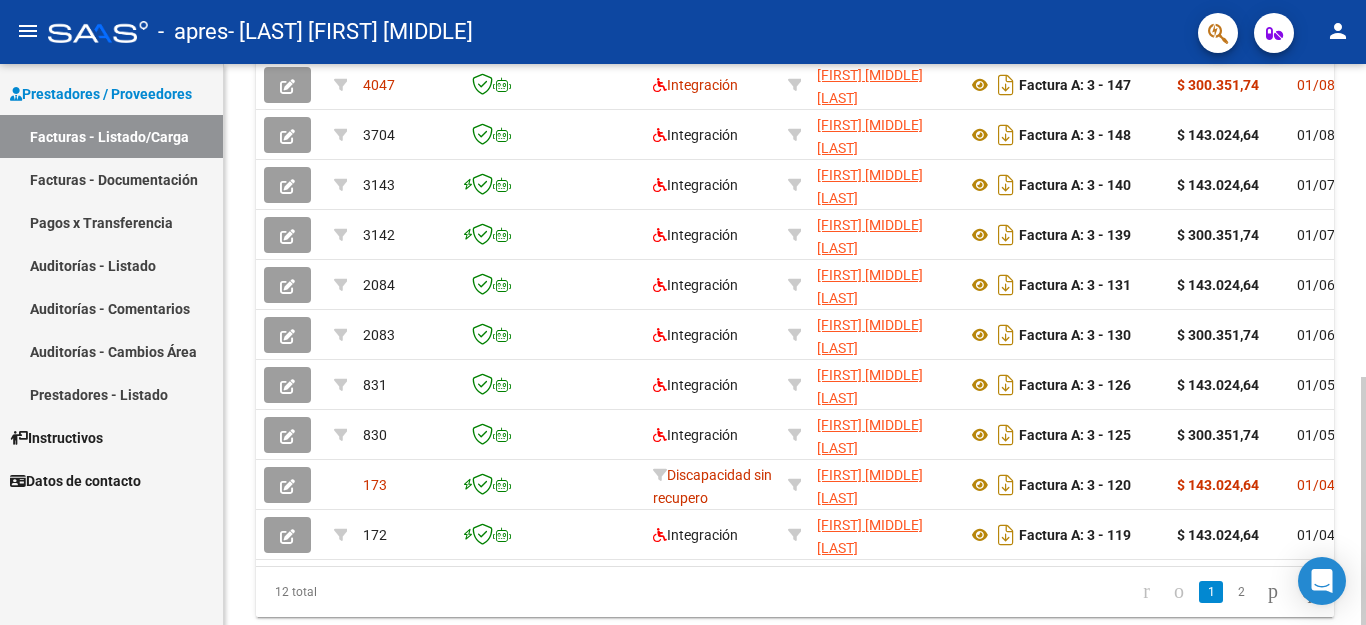 click 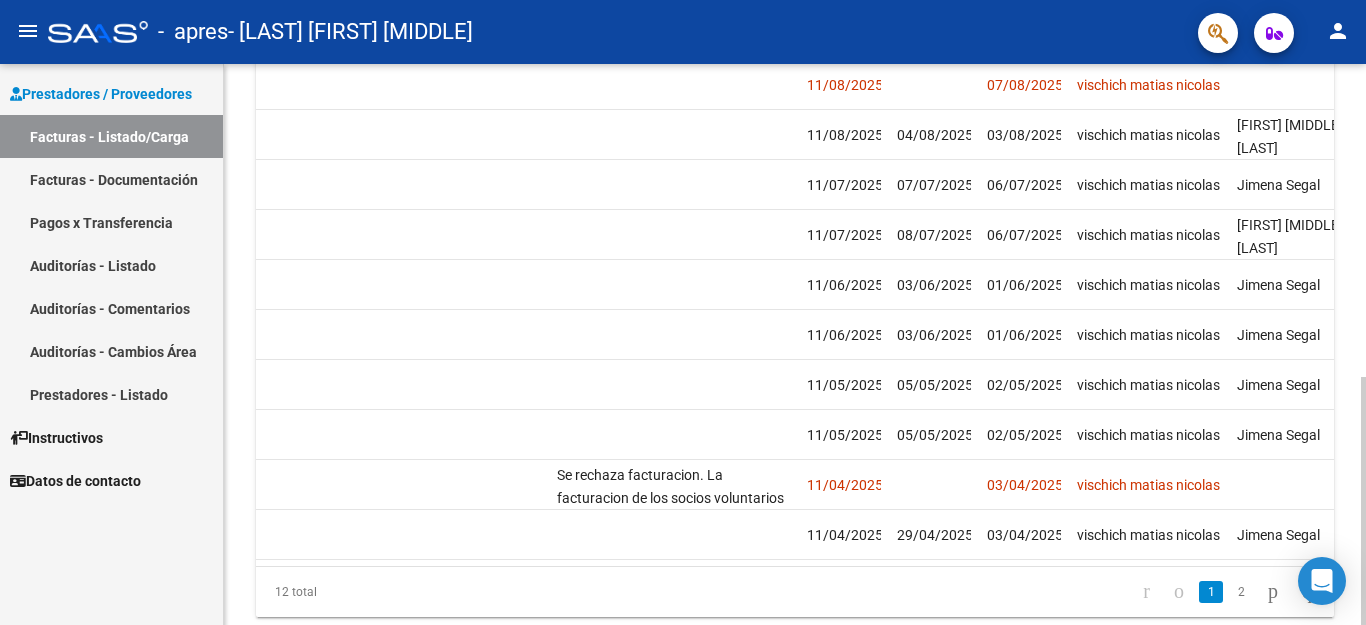 scroll, scrollTop: 0, scrollLeft: 3138, axis: horizontal 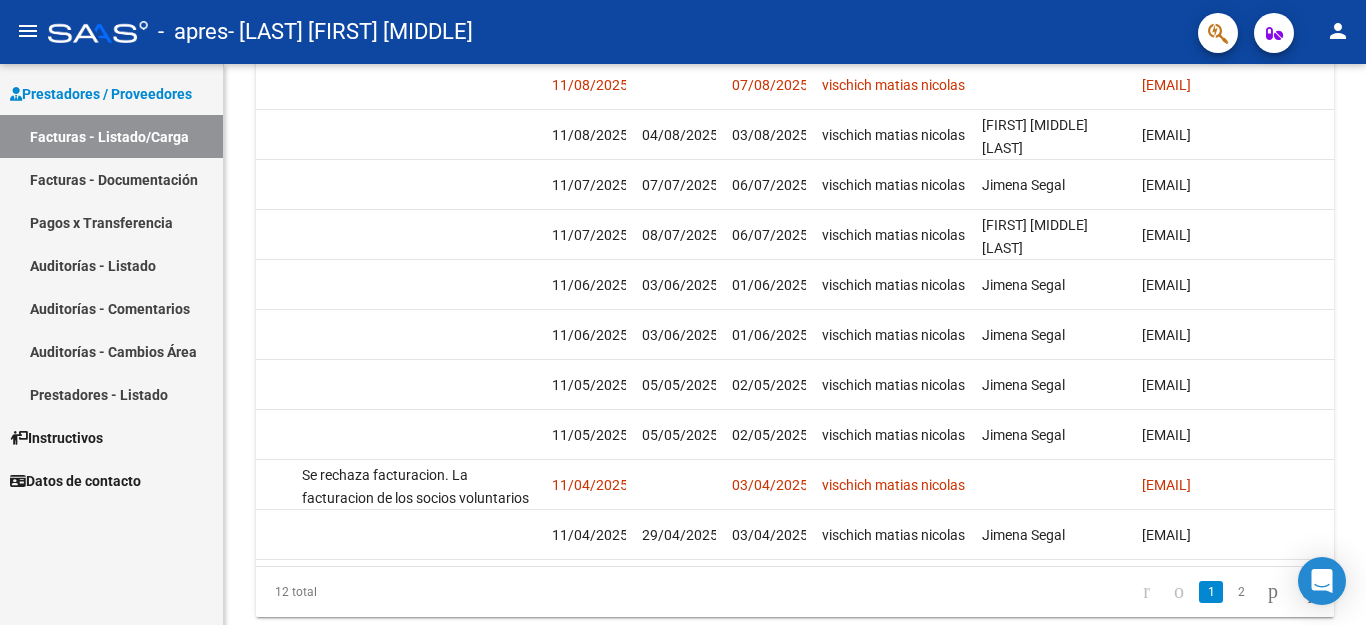click on "person" 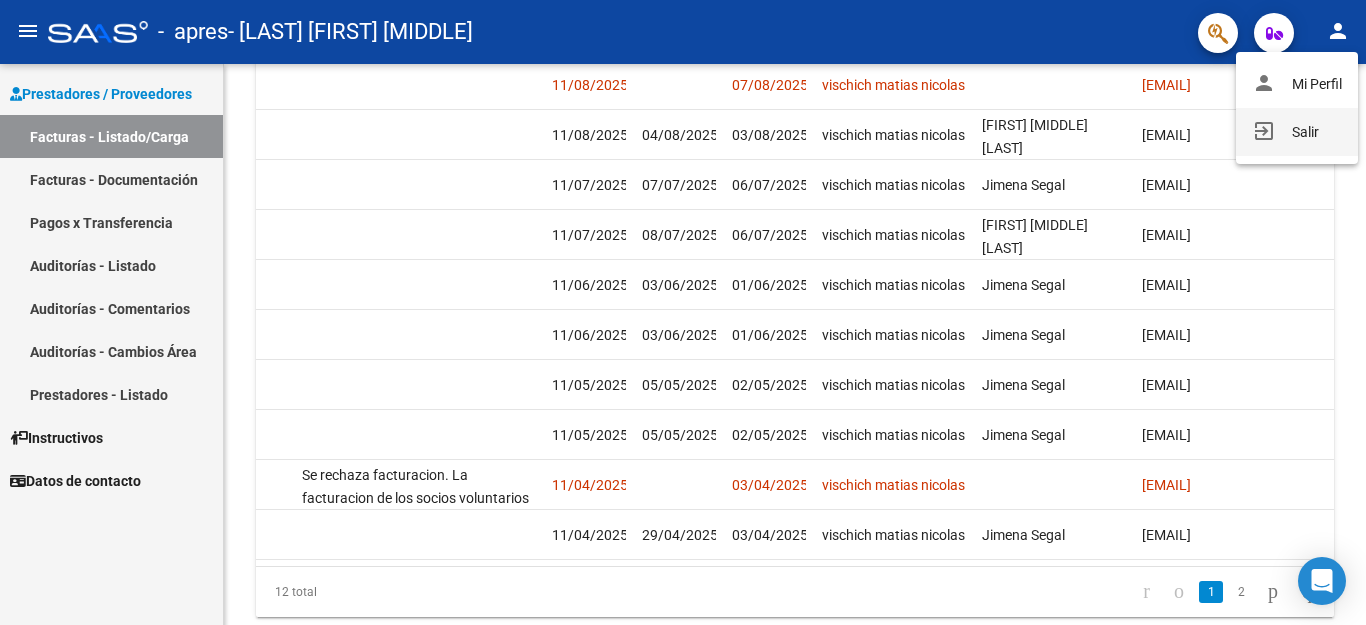 click on "exit_to_app  Salir" at bounding box center (1297, 132) 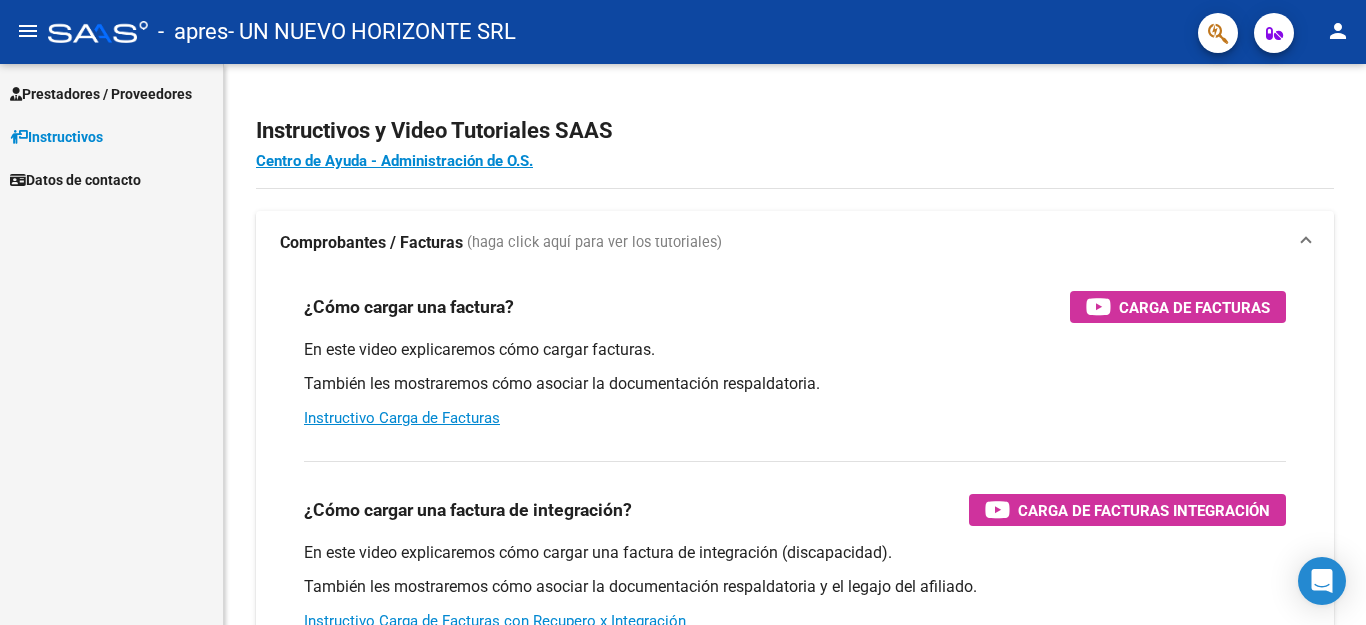 scroll, scrollTop: 0, scrollLeft: 0, axis: both 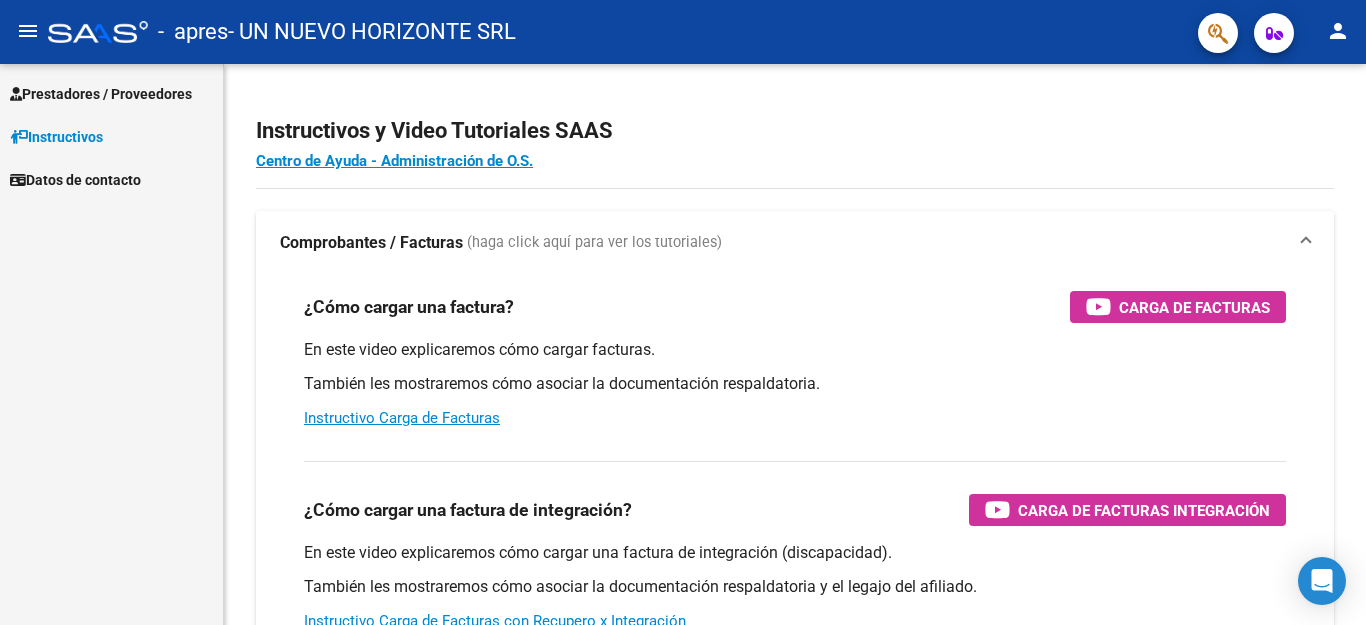 click on "Prestadores / Proveedores" at bounding box center (101, 94) 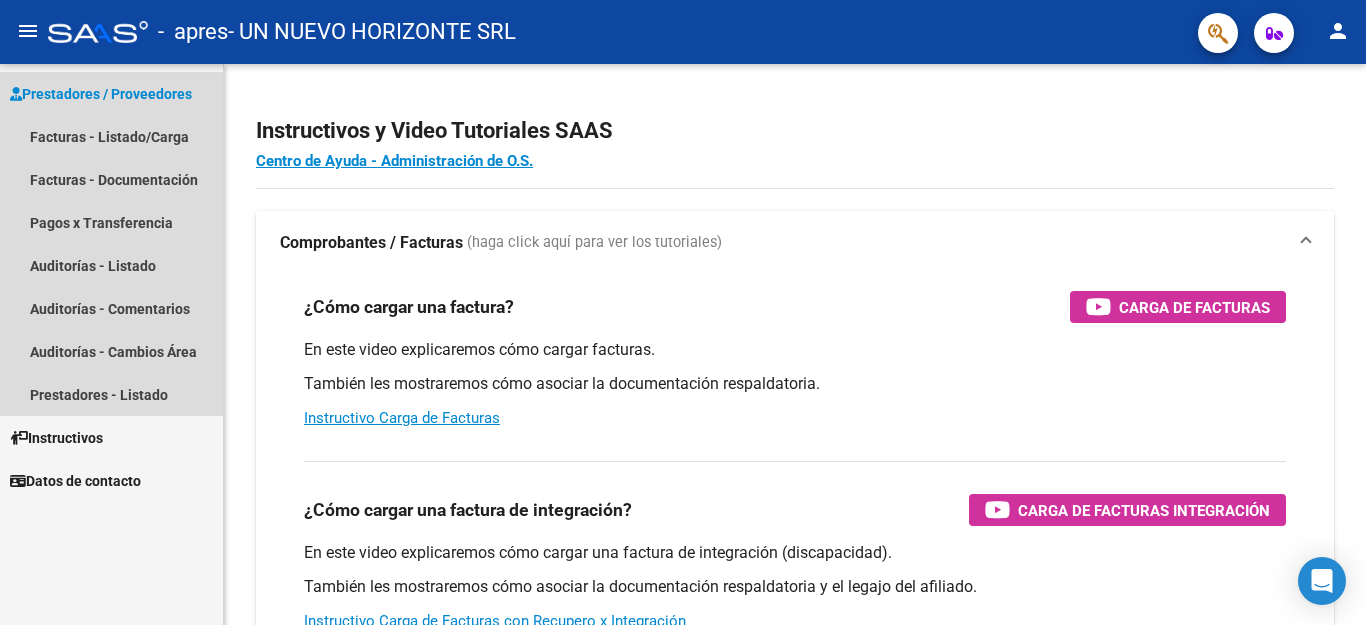 click on "Prestadores / Proveedores" at bounding box center (101, 94) 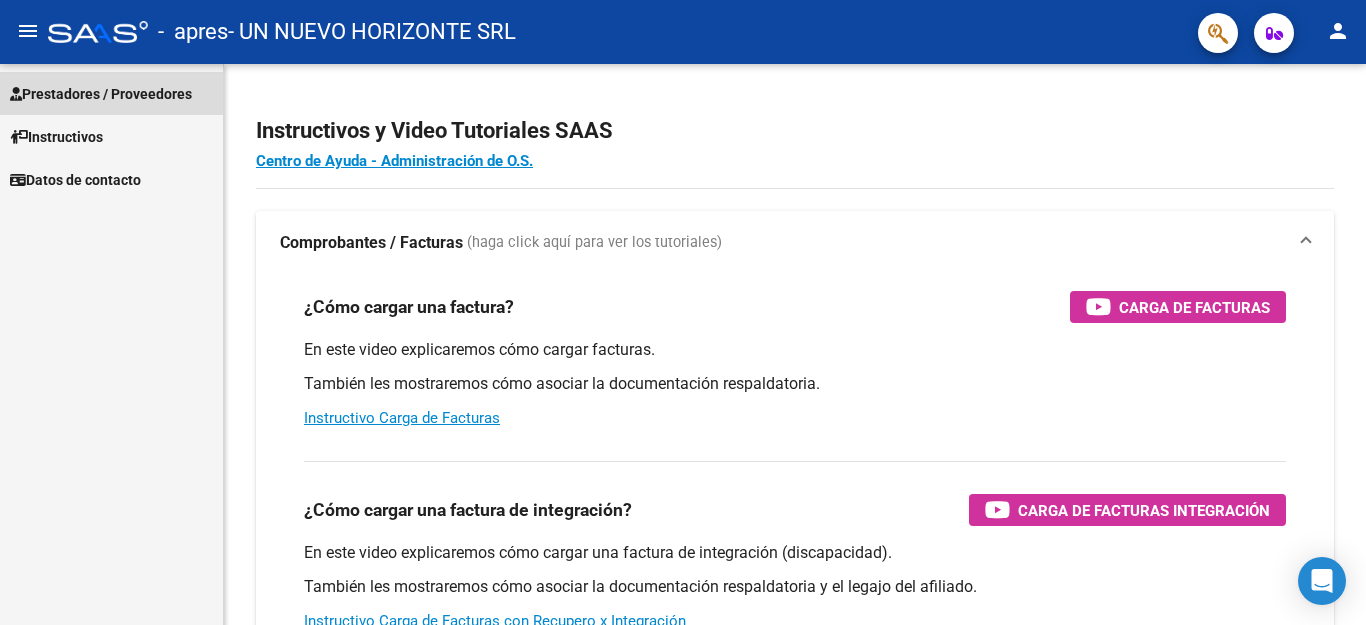 click on "Prestadores / Proveedores" at bounding box center (101, 94) 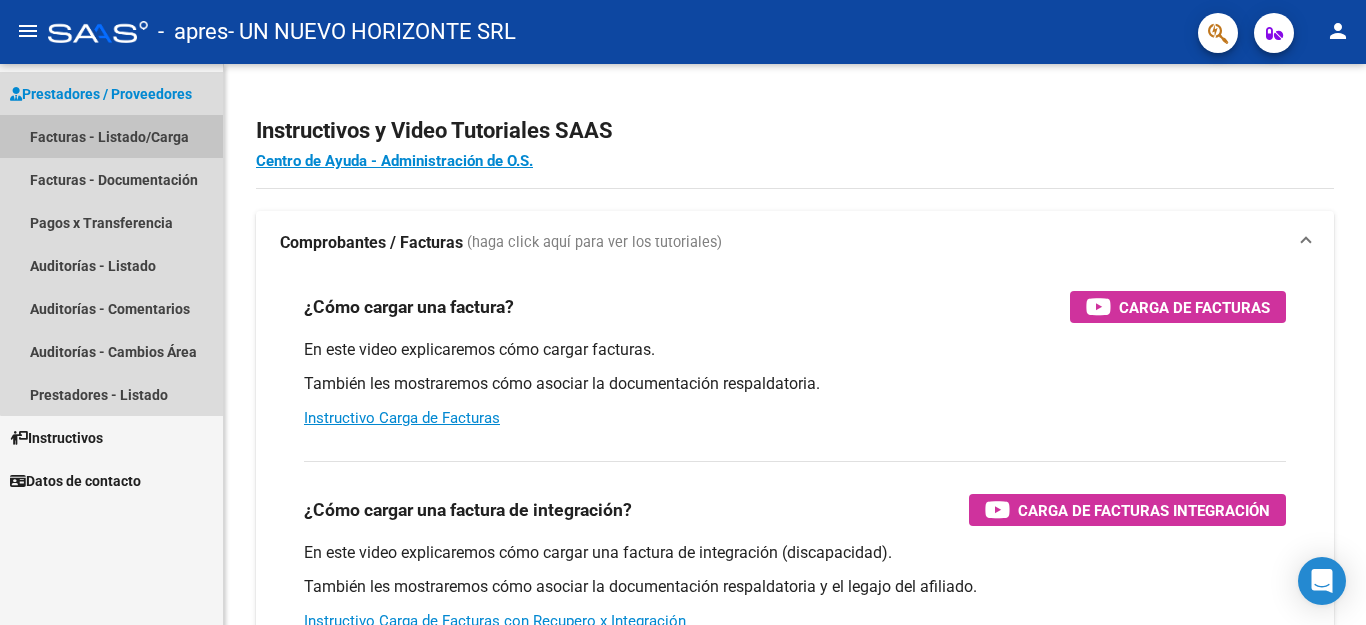 click on "Facturas - Listado/Carga" at bounding box center [111, 136] 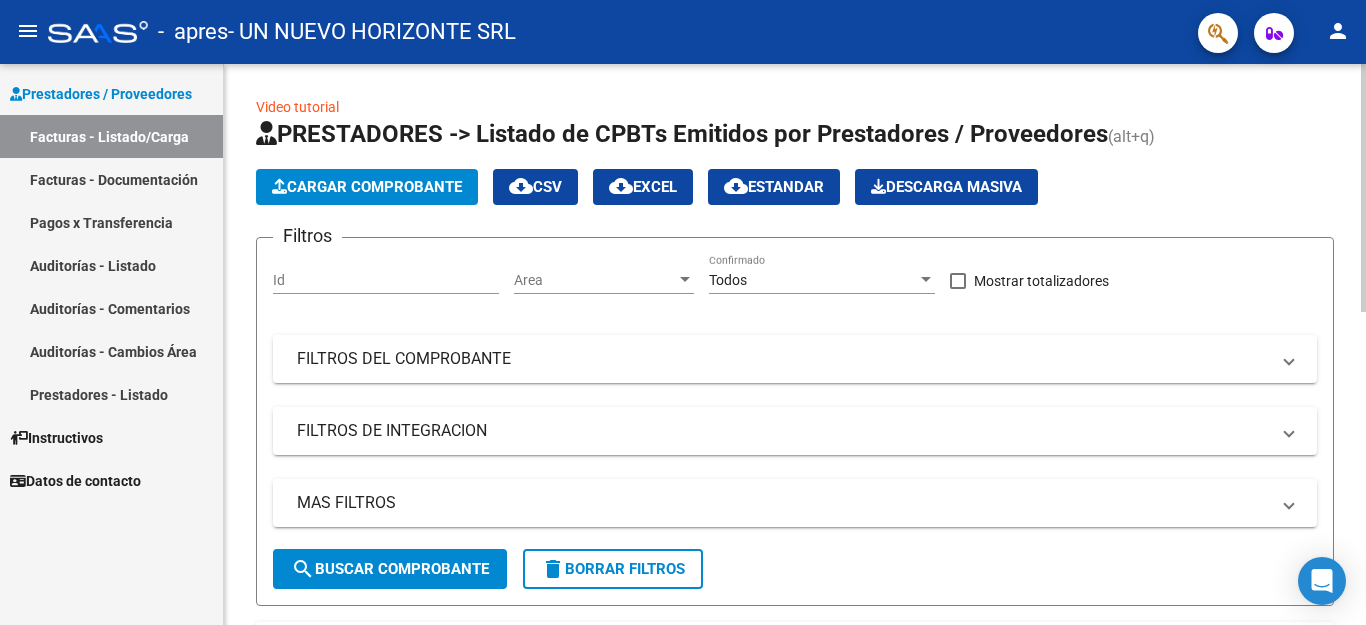 click on "Cargar Comprobante" 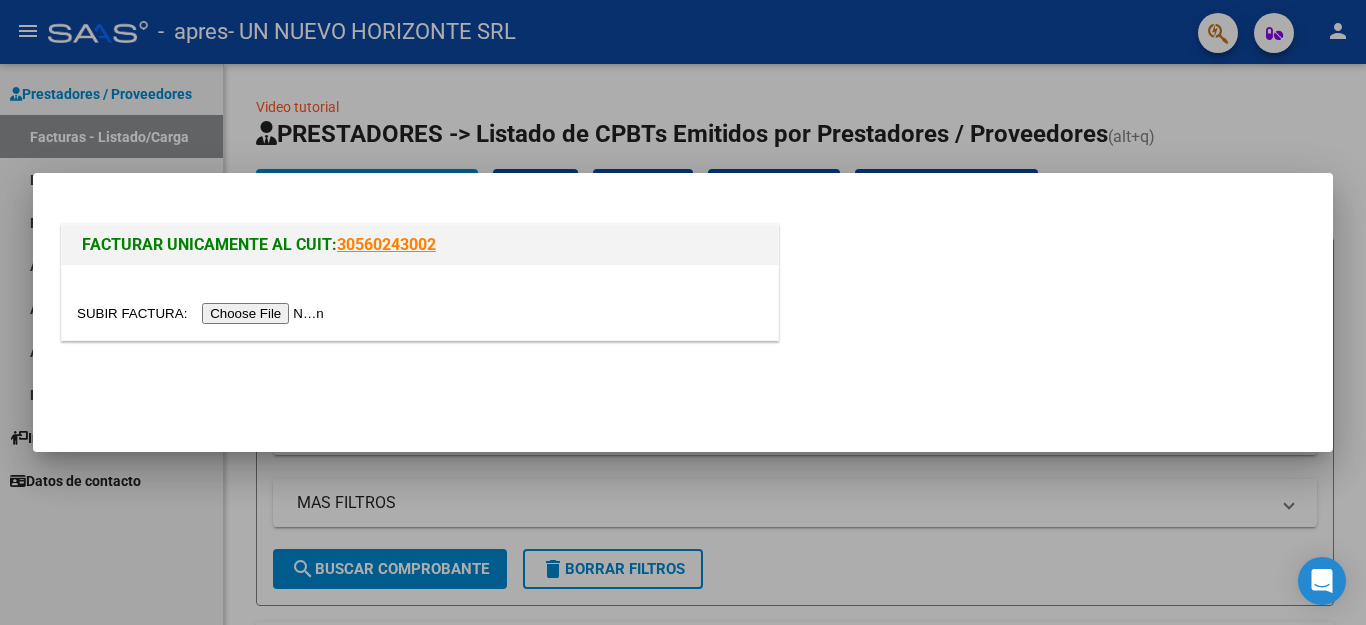 click at bounding box center [203, 313] 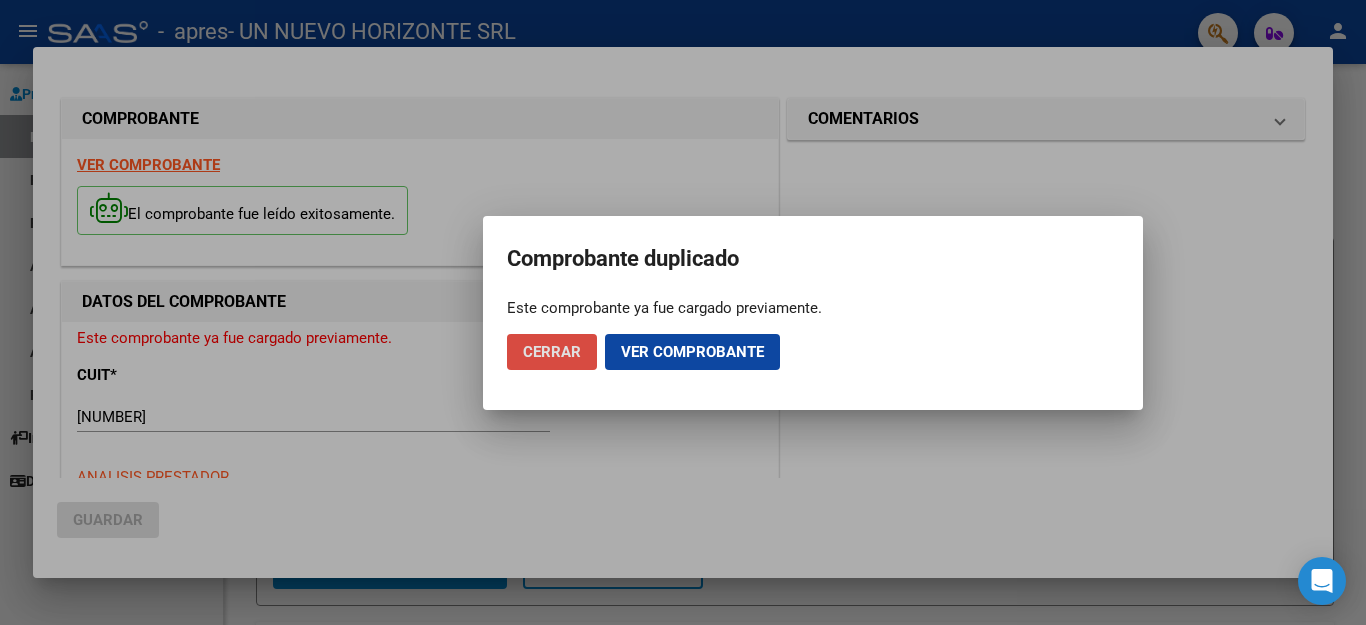 click on "Cerrar" 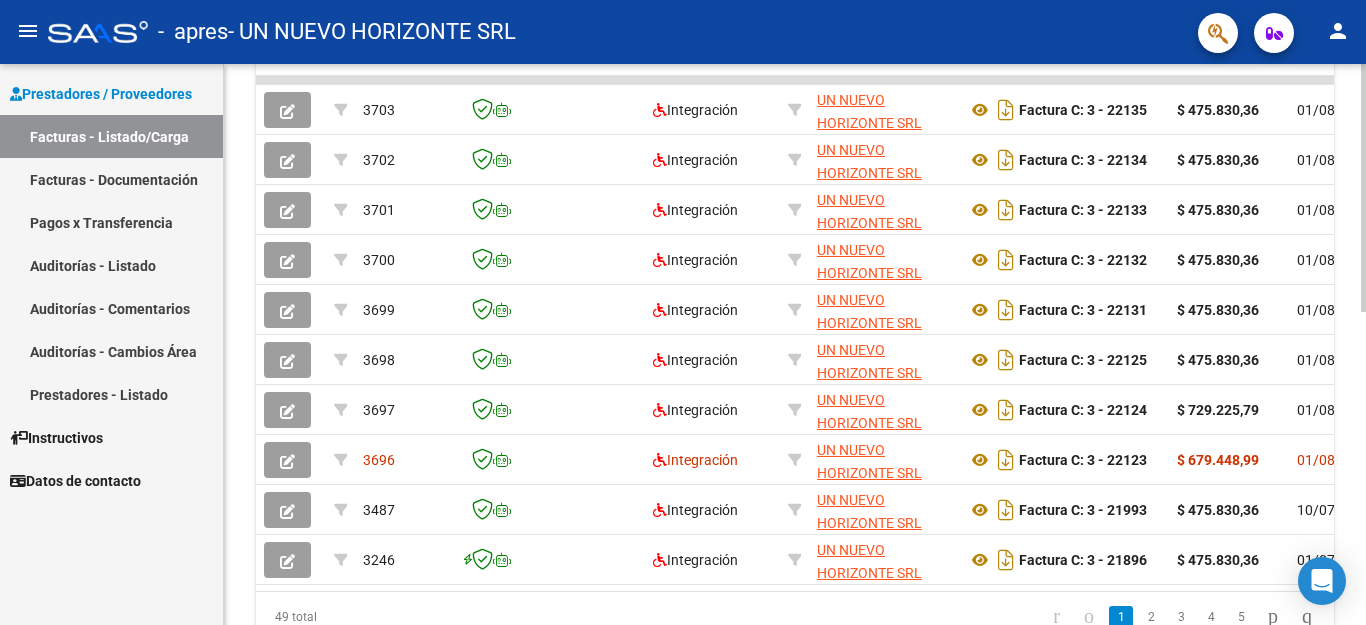 click 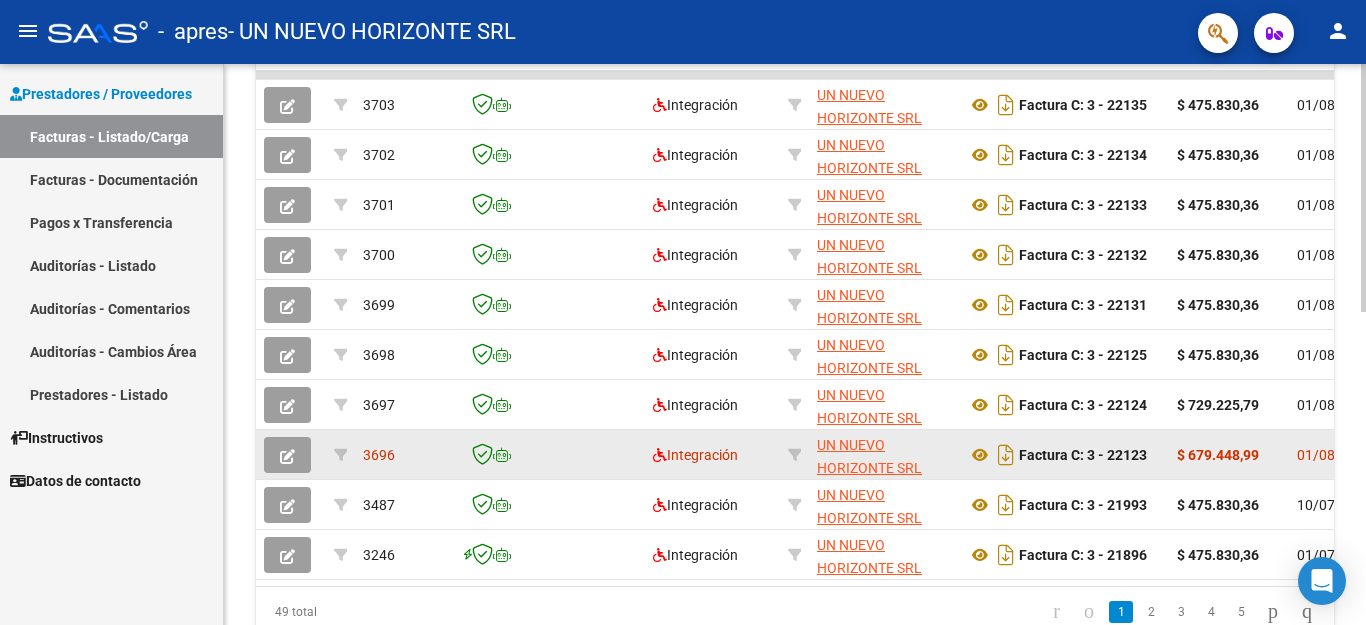 click 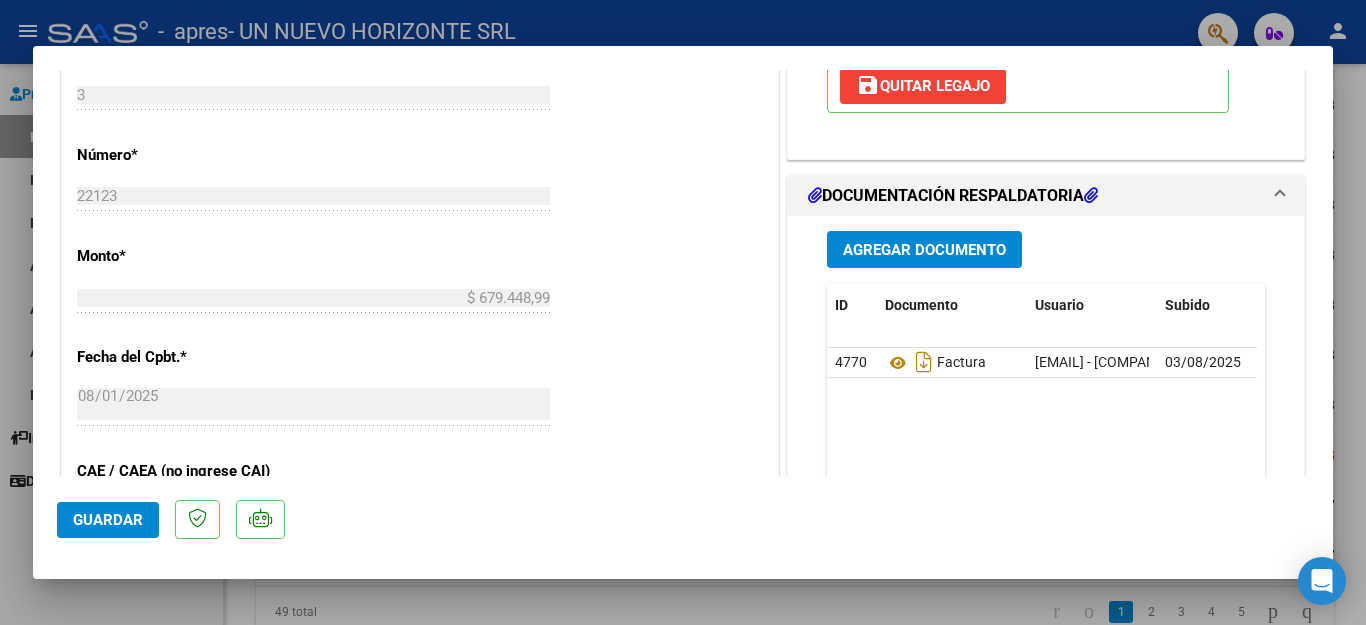 scroll, scrollTop: 863, scrollLeft: 0, axis: vertical 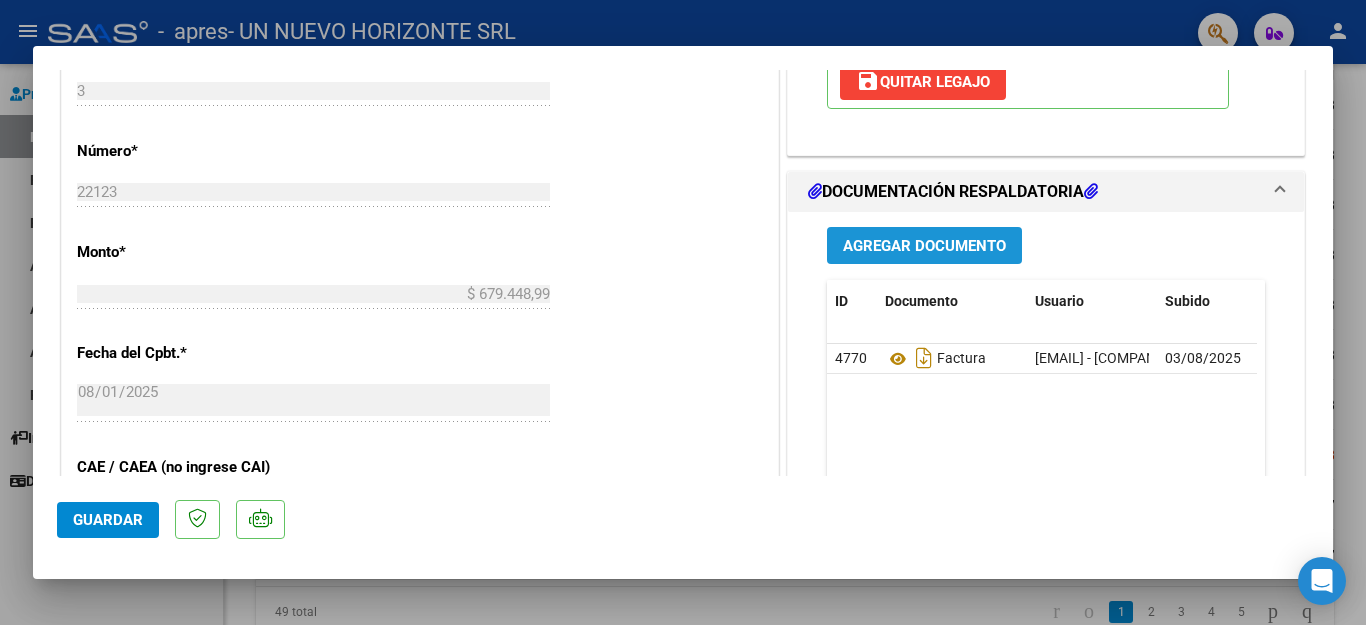 click on "Agregar Documento" at bounding box center (924, 245) 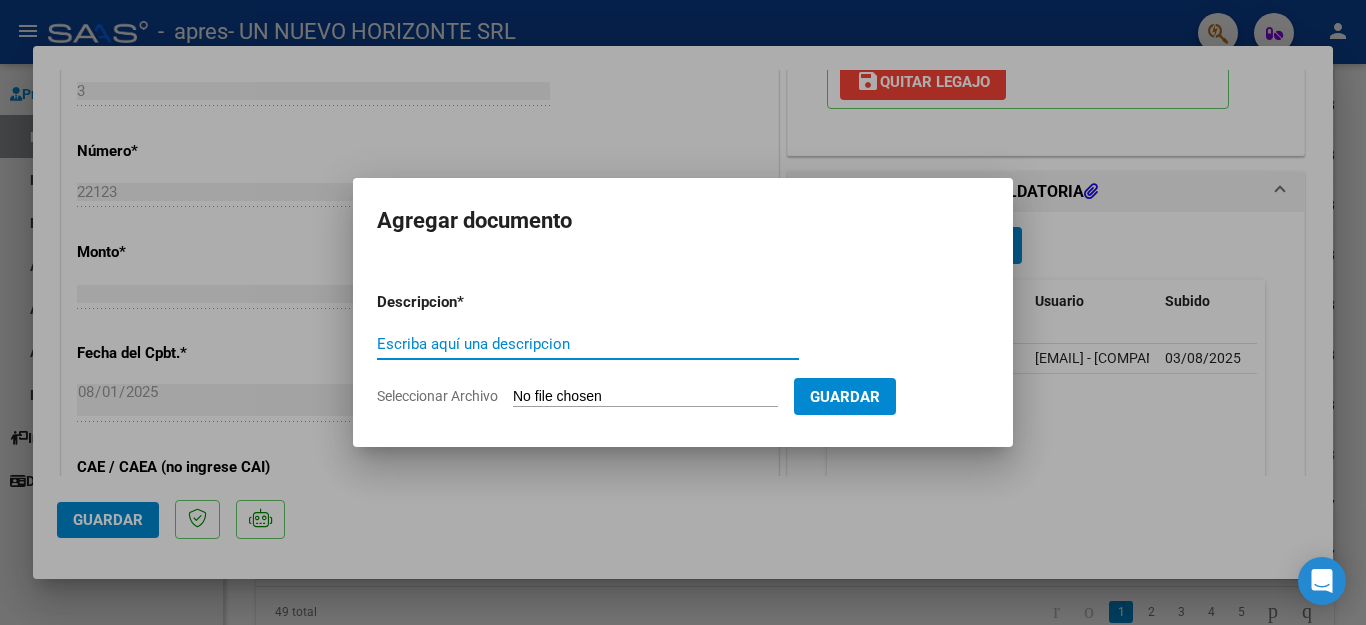 click on "Escriba aquí una descripcion" at bounding box center (588, 344) 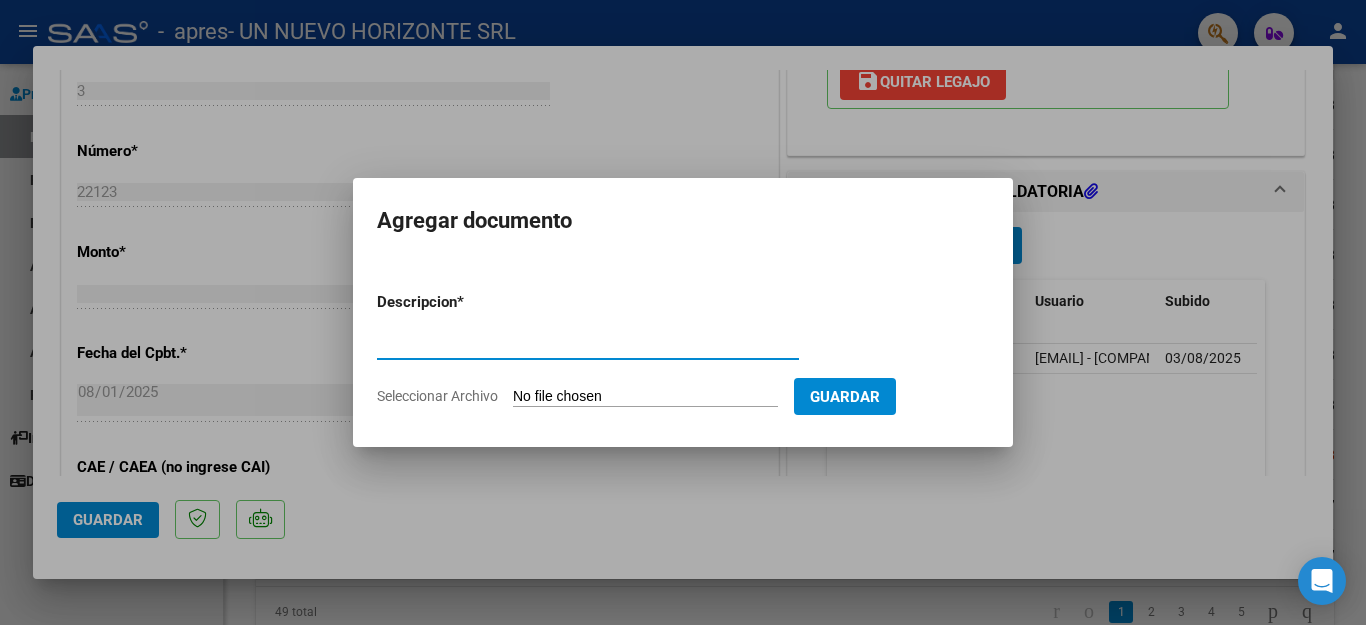type on "asistencia" 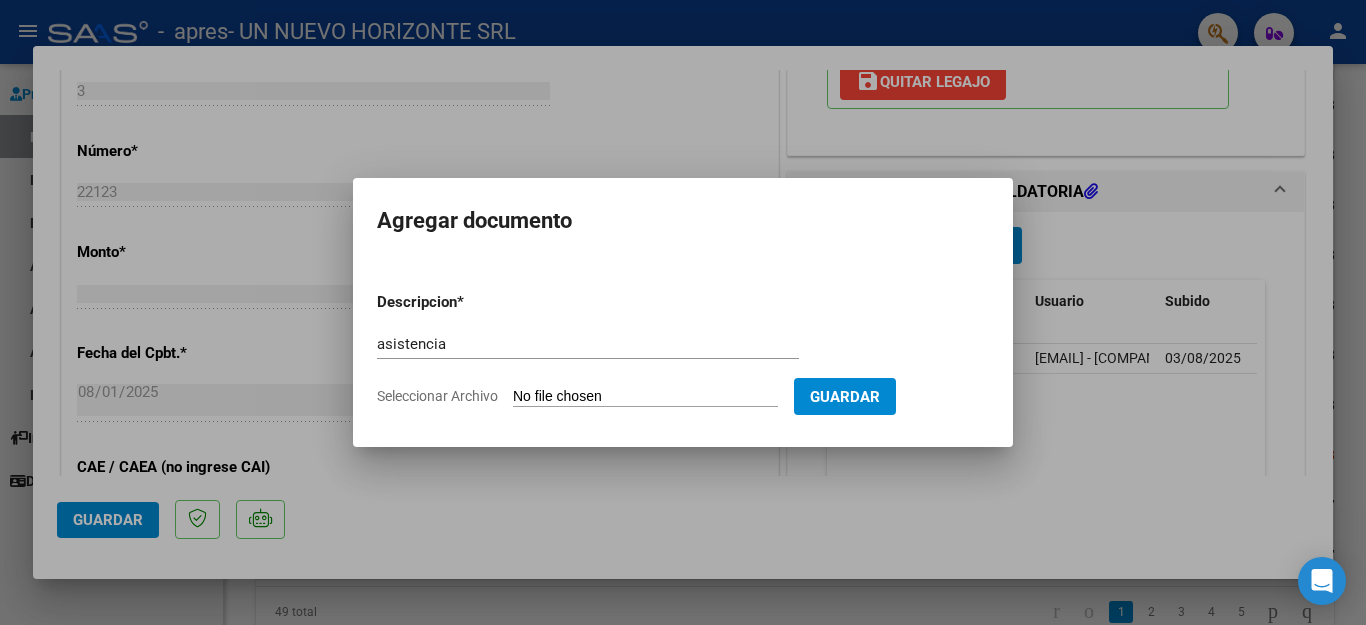 click on "Seleccionar Archivo" 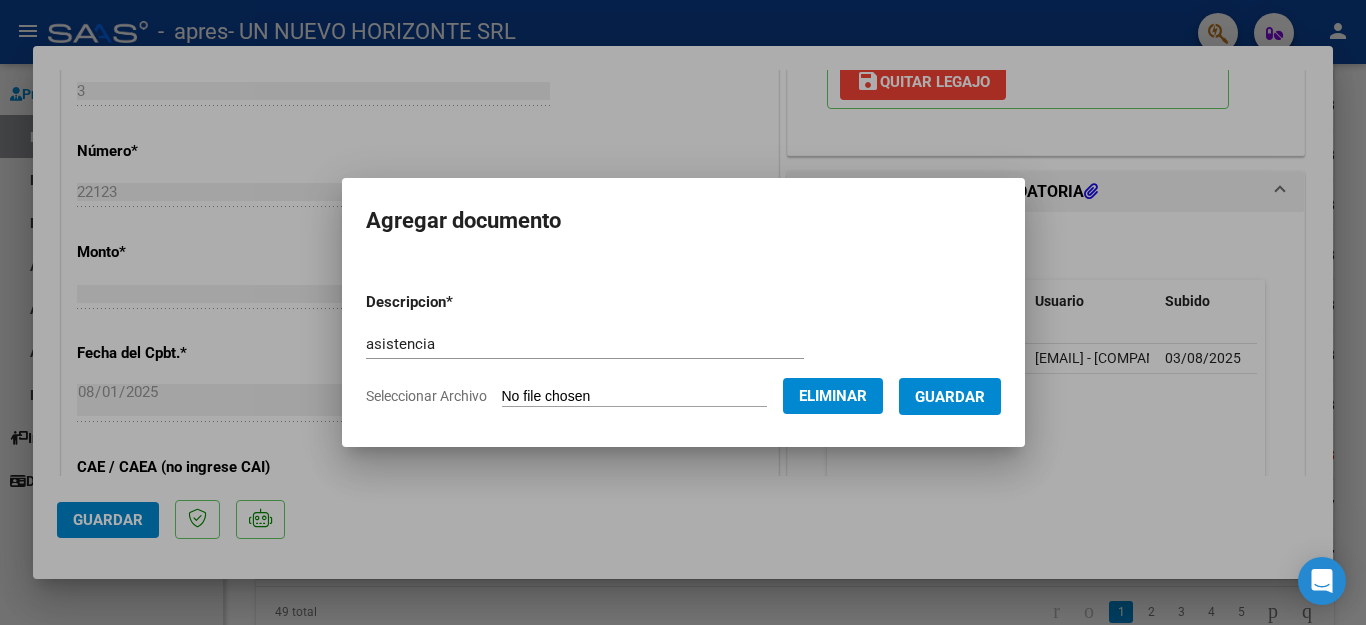 click on "Guardar" at bounding box center (950, 397) 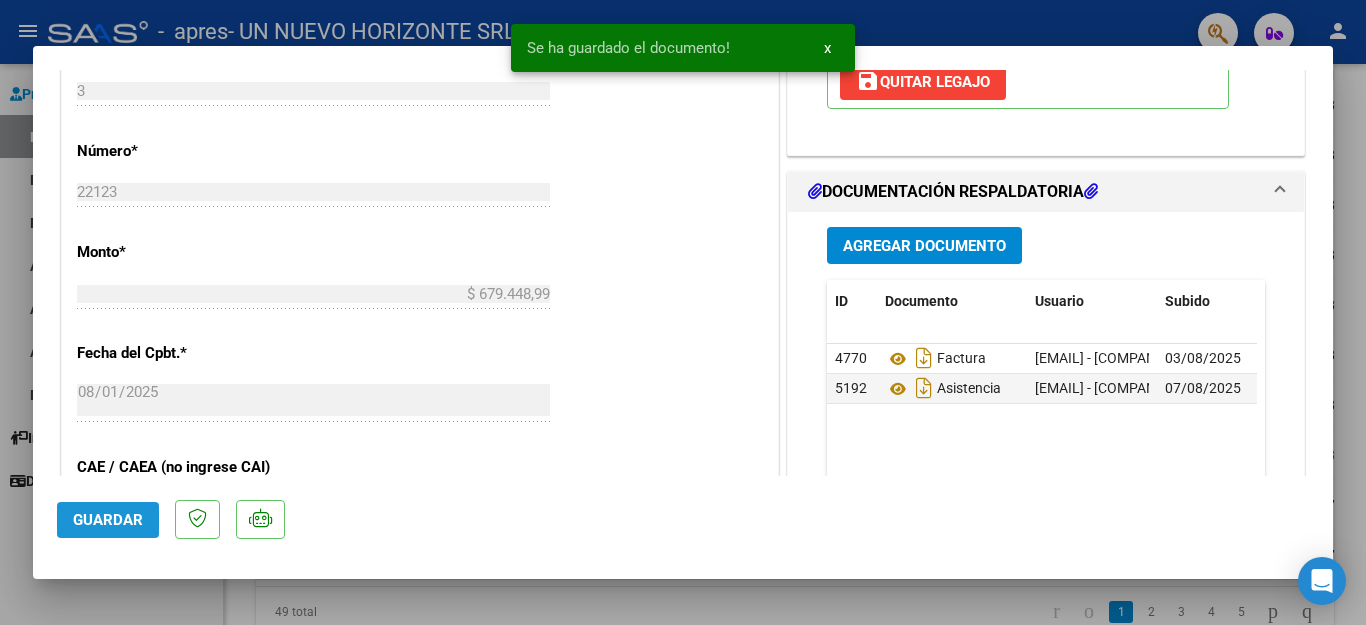 click on "Guardar" 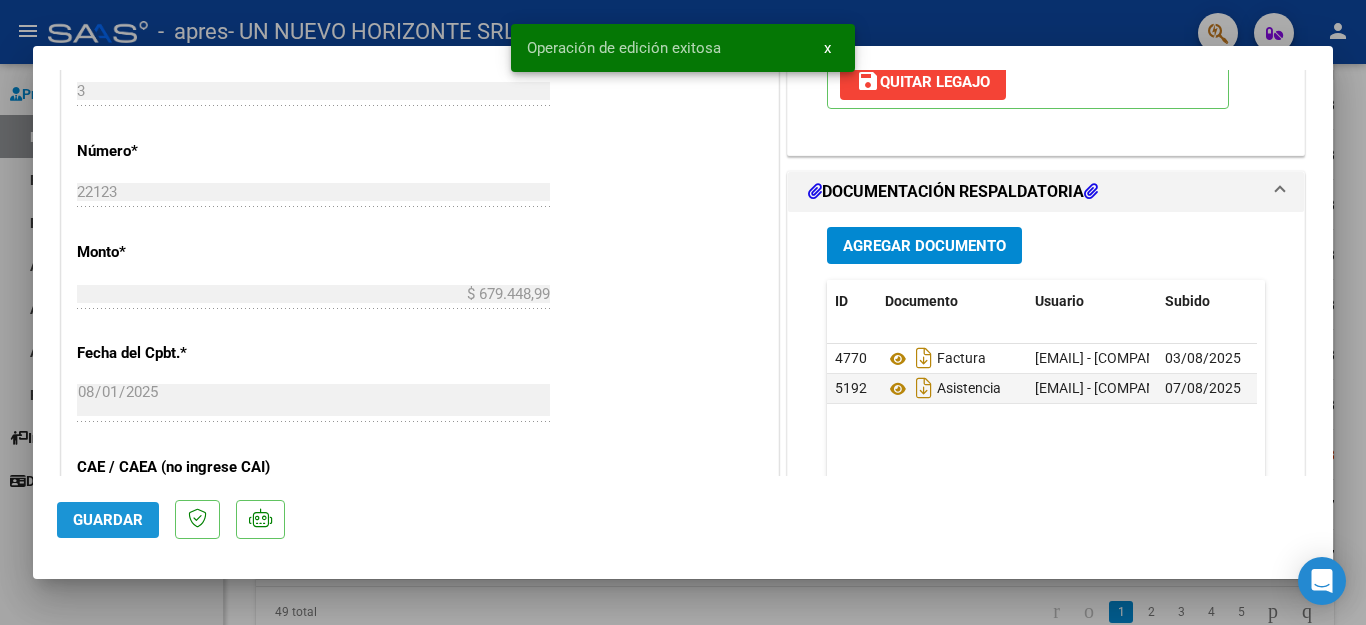 click on "Guardar" 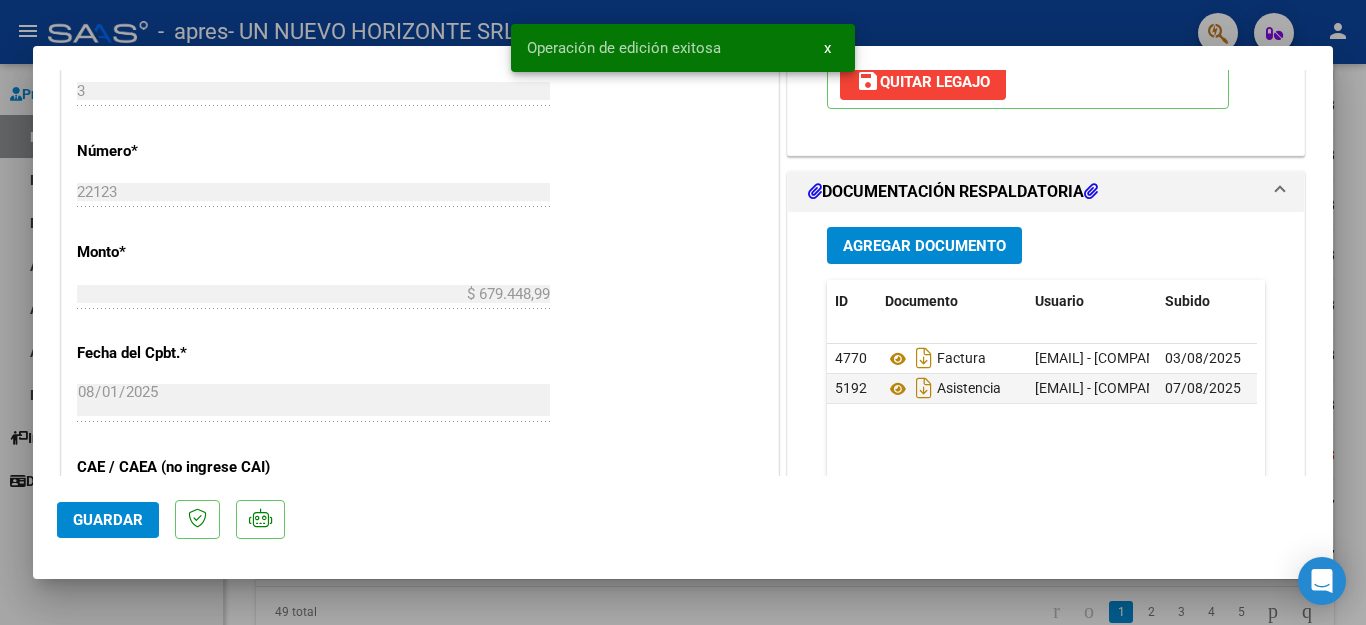 click on "COMPROBANTE VER COMPROBANTE       ESTADO:   Recibida. En proceso de confirmacion/aceptac por la OS.  DATOS DEL COMPROBANTE CUIT  *   30-65946022-6 Ingresar CUIT  ANALISIS PRESTADOR  UN NUEVO HORIZONTE SRL  ARCA Padrón  Area destinado * Integración Seleccionar Area Período de Prestación (Ej: 202305 para Mayo 2023    202507 Ingrese el Período de Prestación como indica el ejemplo   Una vez que se asoció a un legajo aprobado no se puede cambiar el período de prestación.   Comprobante Tipo * Factura C Seleccionar Tipo Punto de Venta  *   3 Ingresar el Nro.  Número  *   22123 Ingresar el Nro.  Monto  *   $ 679.448,99 Ingresar el monto  Fecha del Cpbt.  *   2025-08-01 Ingresar la fecha  CAE / CAEA (no ingrese CAI)    75306921883216 Ingresar el CAE o CAEA (no ingrese CAI)  Fecha de Vencimiento    2025-08-11 Ingresar la fecha  Ref. Externa    Ingresar la ref.  N° Liquidación    Ingresar el N° Liquidación  COMENTARIOS Comentarios del Prestador / Gerenciador:  Comentarios De la Obra Social: 202506" at bounding box center [683, 312] 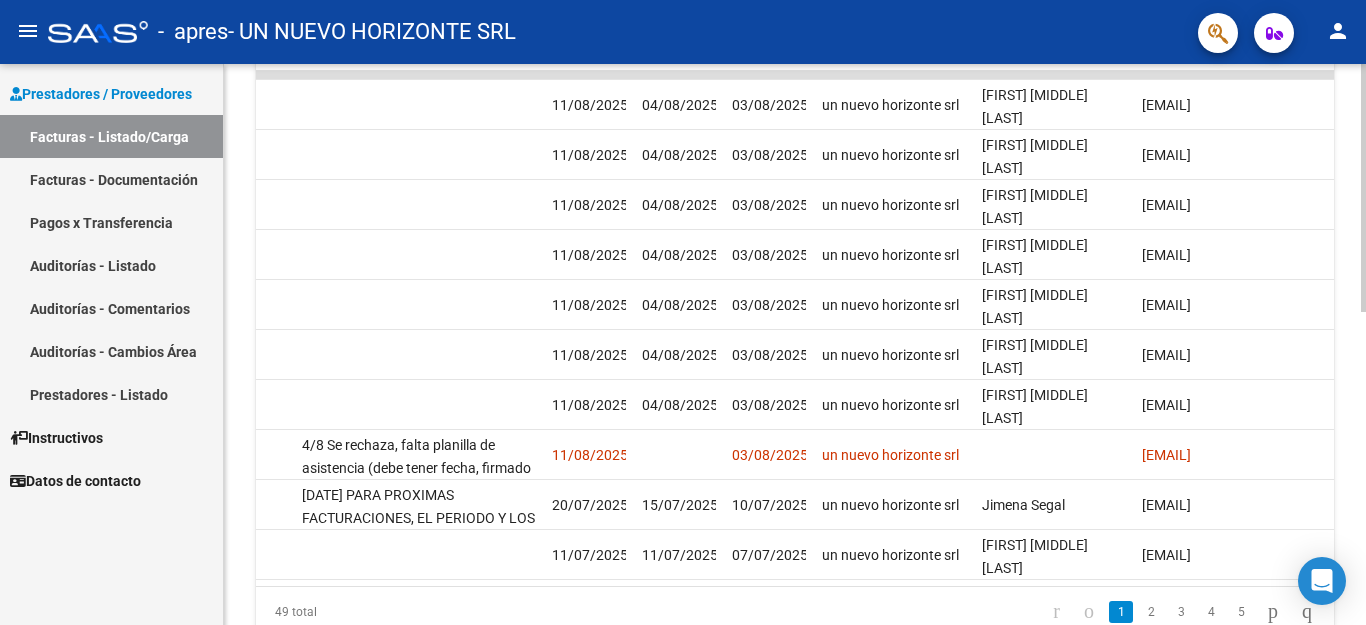 scroll, scrollTop: 0, scrollLeft: 2423, axis: horizontal 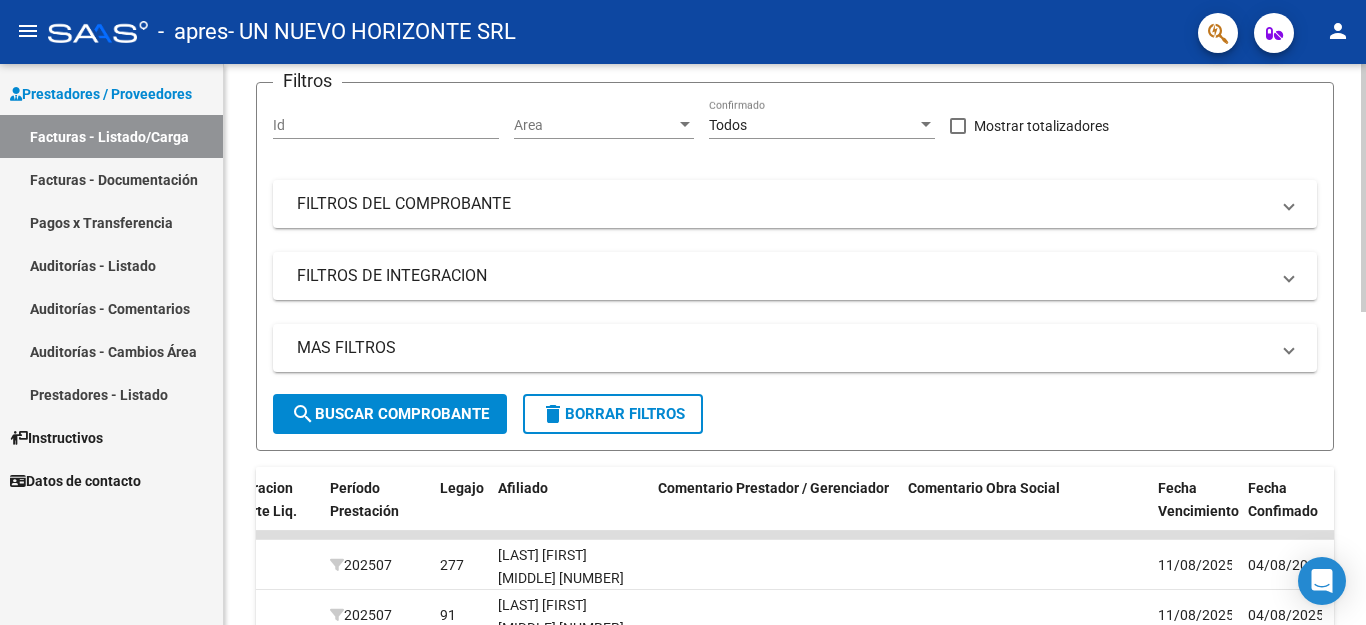 click on "Video tutorial   PRESTADORES -> Listado de CPBTs Emitidos por Prestadores / Proveedores (alt+q)   Cargar Comprobante
cloud_download  CSV  cloud_download  EXCEL  cloud_download  Estandar   Descarga Masiva
Filtros Id Area Area Todos Confirmado   Mostrar totalizadores   FILTROS DEL COMPROBANTE  Comprobante Tipo Comprobante Tipo Start date – End date Fec. Comprobante Desde / Hasta Días Emisión Desde(cant. días) Días Emisión Hasta(cant. días) CUIT / Razón Social Pto. Venta Nro. Comprobante Código SSS CAE Válido CAE Válido Todos Cargado Módulo Hosp. Todos Tiene facturacion Apócrifa Hospital Refes  FILTROS DE INTEGRACION  Período De Prestación Campos del Archivo de Rendición Devuelto x SSS (dr_envio) Todos Rendido x SSS (dr_envio) Tipo de Registro Tipo de Registro Período Presentación Período Presentación Campos del Legajo Asociado (preaprobación) Afiliado Legajo (cuil/nombre) Todos Solo facturas preaprobadas  MAS FILTROS  Todos Con Doc. Respaldatoria Todos Con Trazabilidad Todos – – 6" 